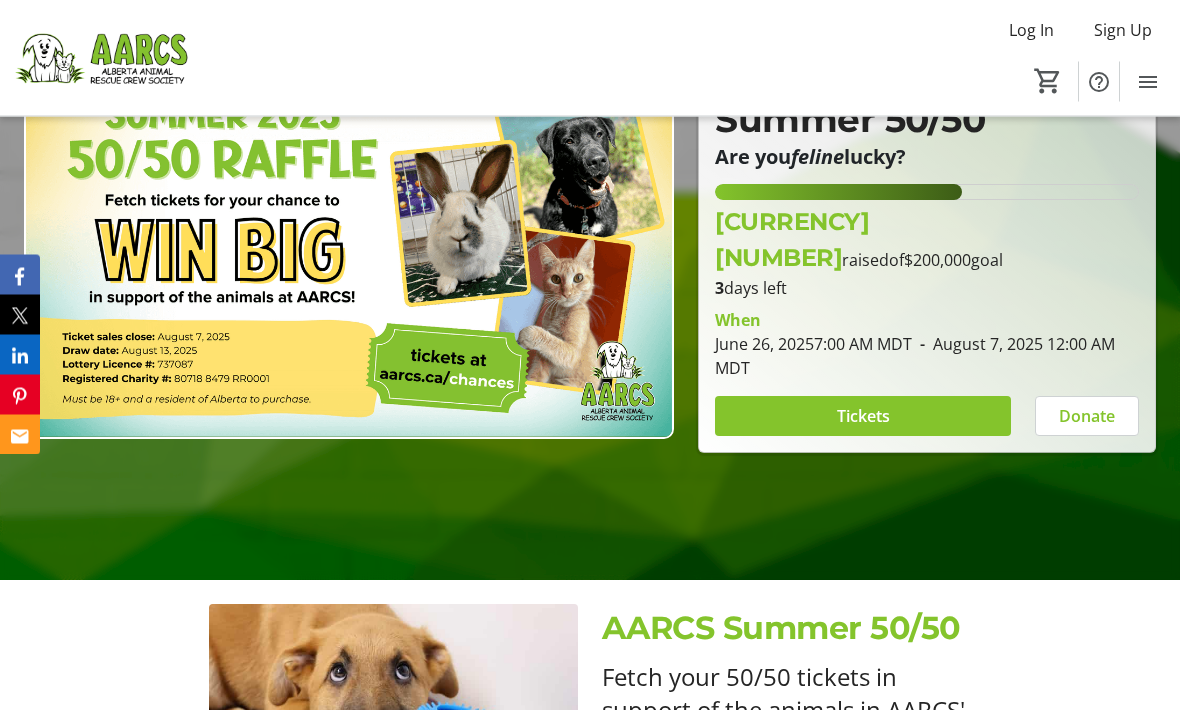 scroll, scrollTop: 232, scrollLeft: 0, axis: vertical 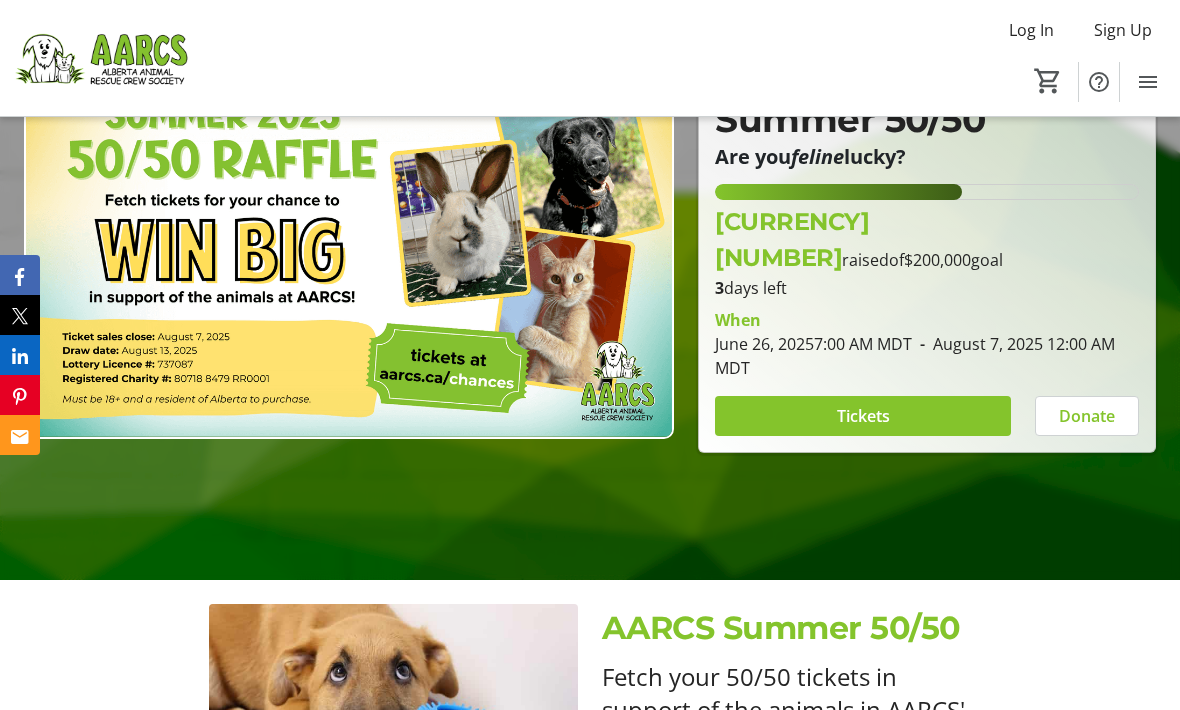 click on "Tickets" at bounding box center [863, 416] 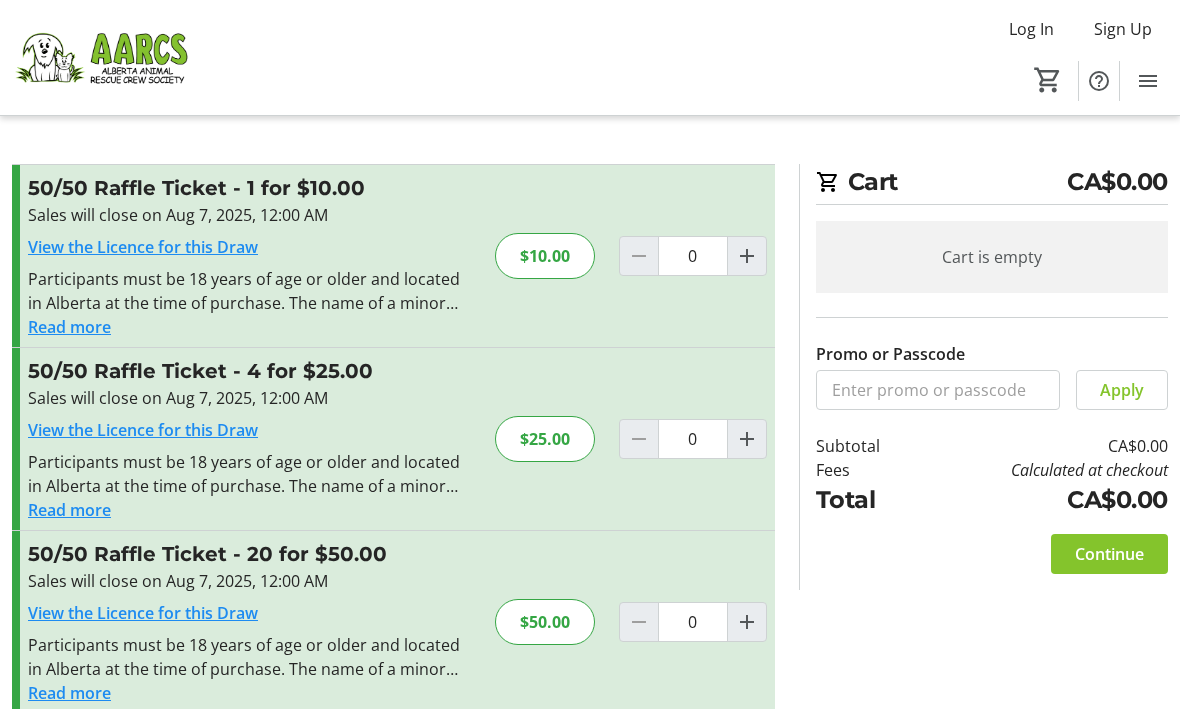 scroll, scrollTop: 1, scrollLeft: 0, axis: vertical 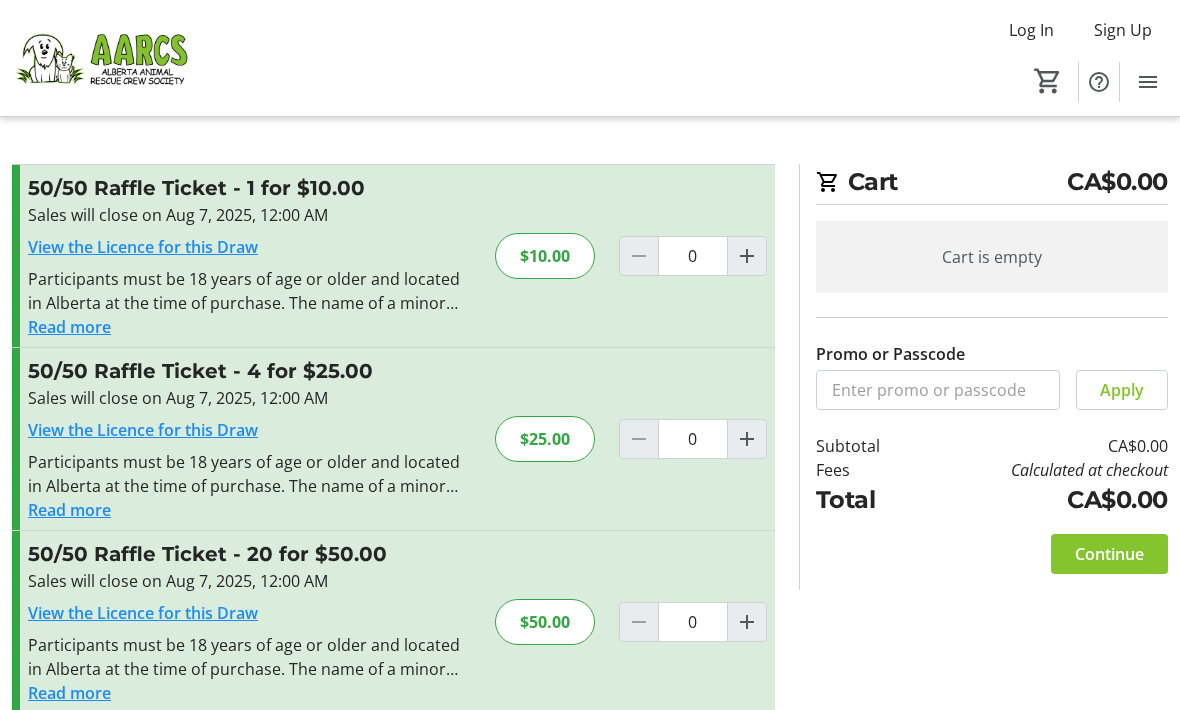 click 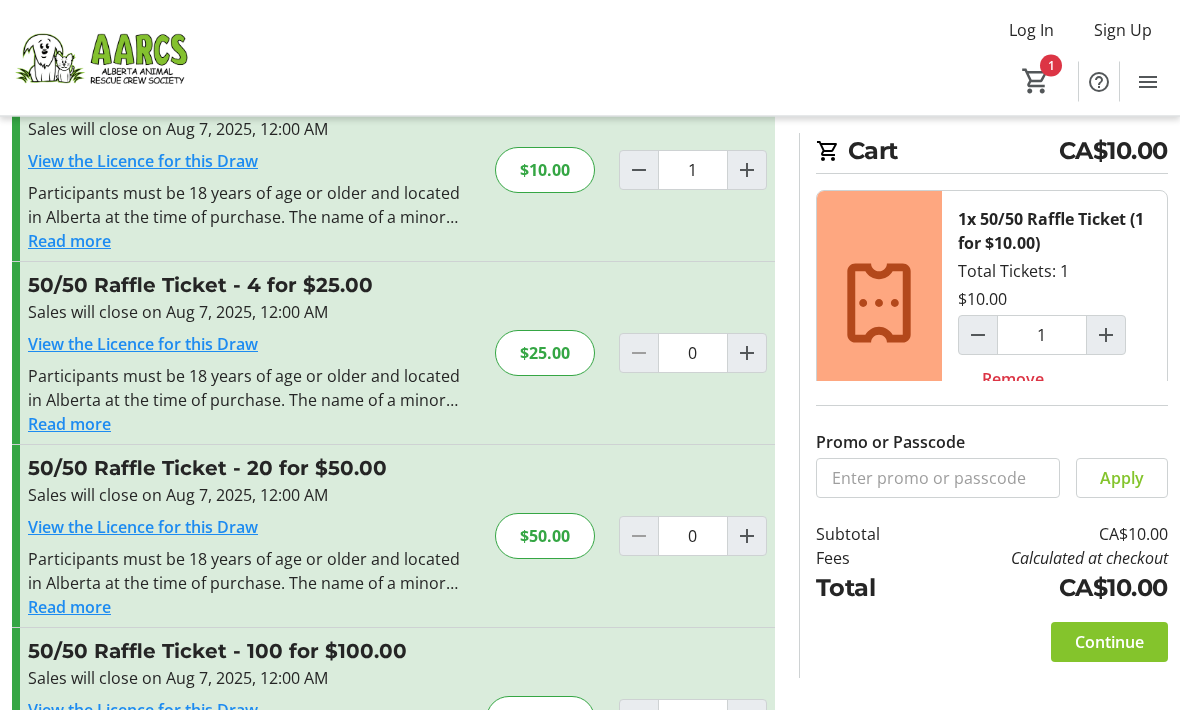 scroll, scrollTop: 88, scrollLeft: 0, axis: vertical 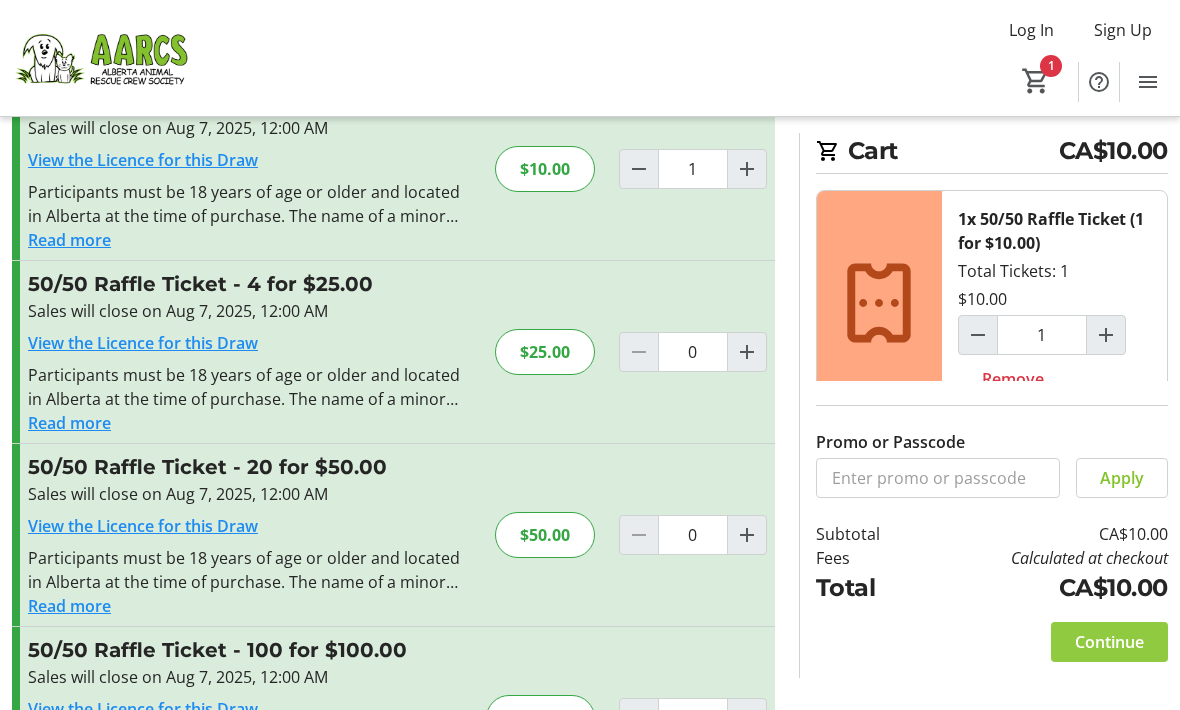 click 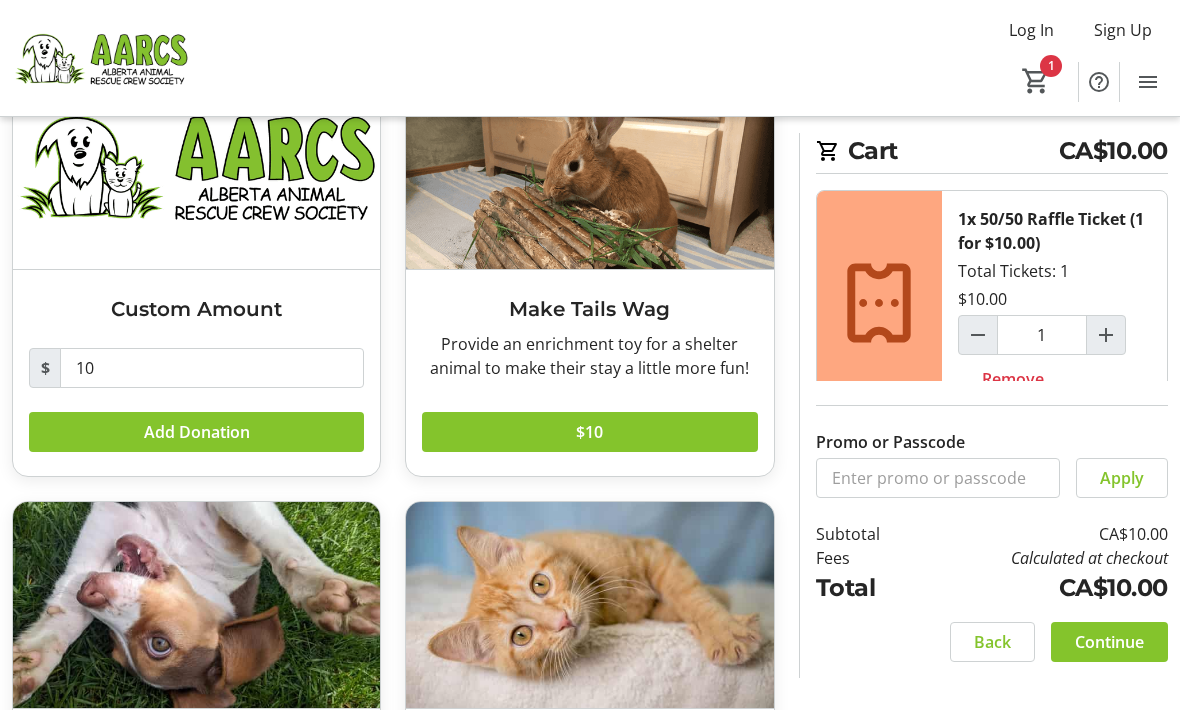 scroll, scrollTop: 162, scrollLeft: 0, axis: vertical 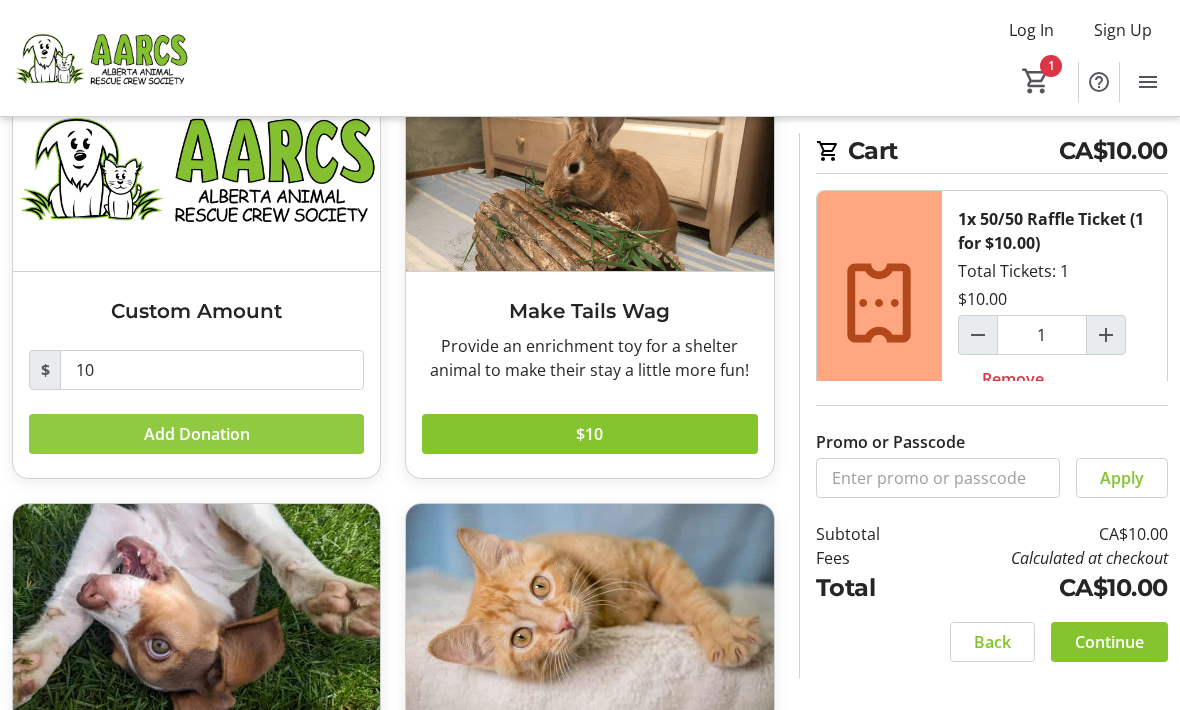 click 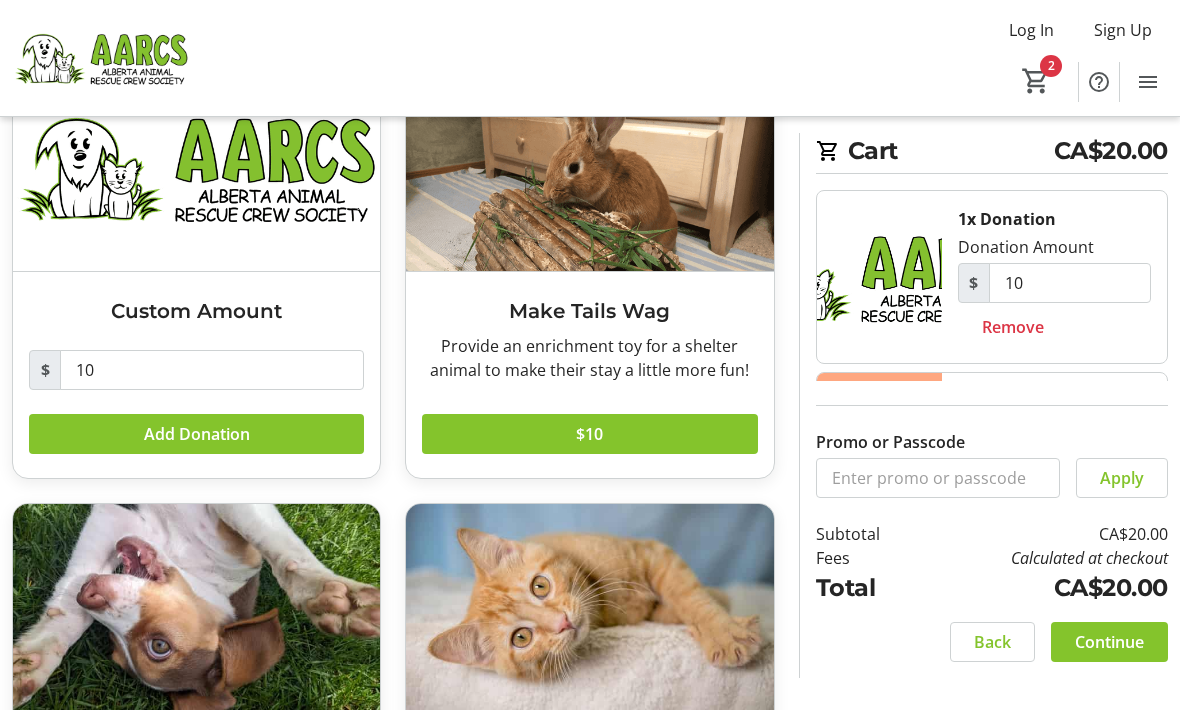 click on "Add Donation" 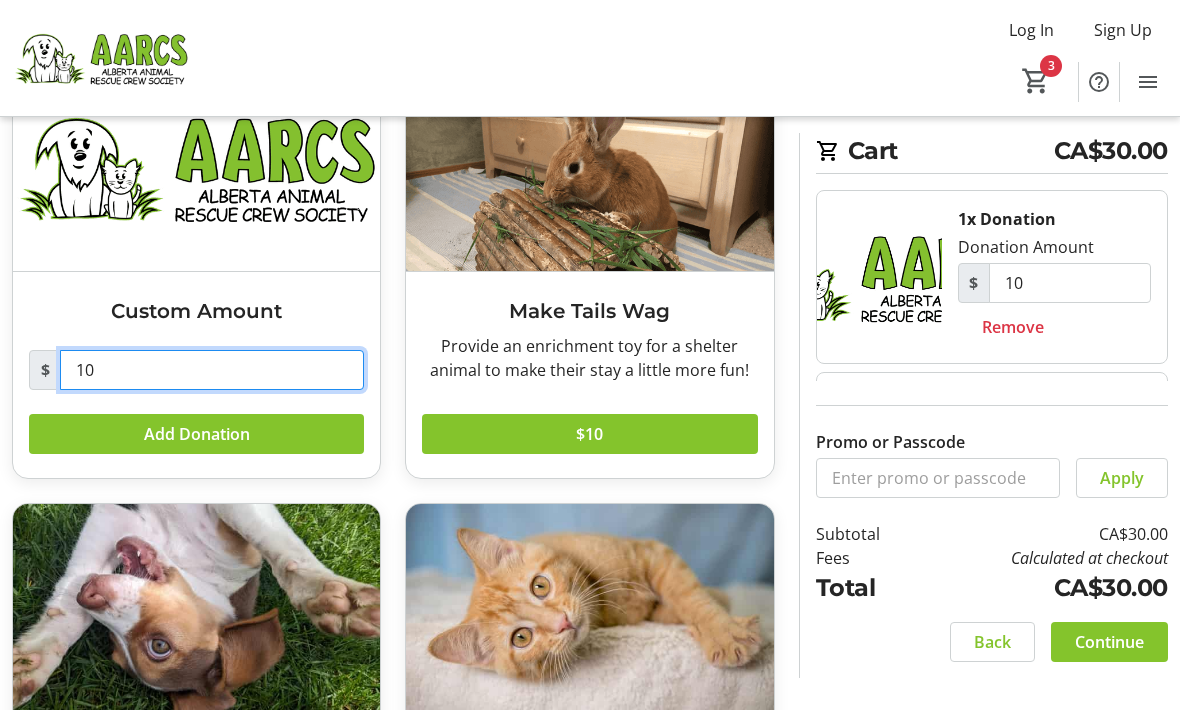 click on "10" at bounding box center [212, 370] 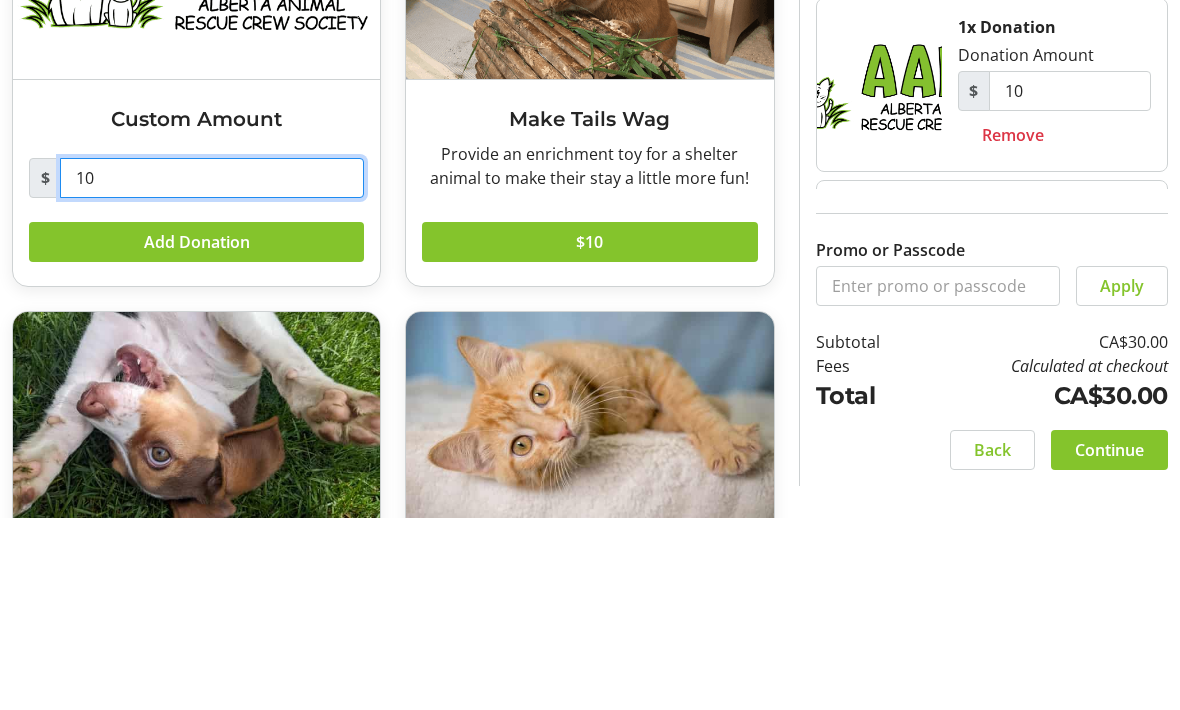 type on "1" 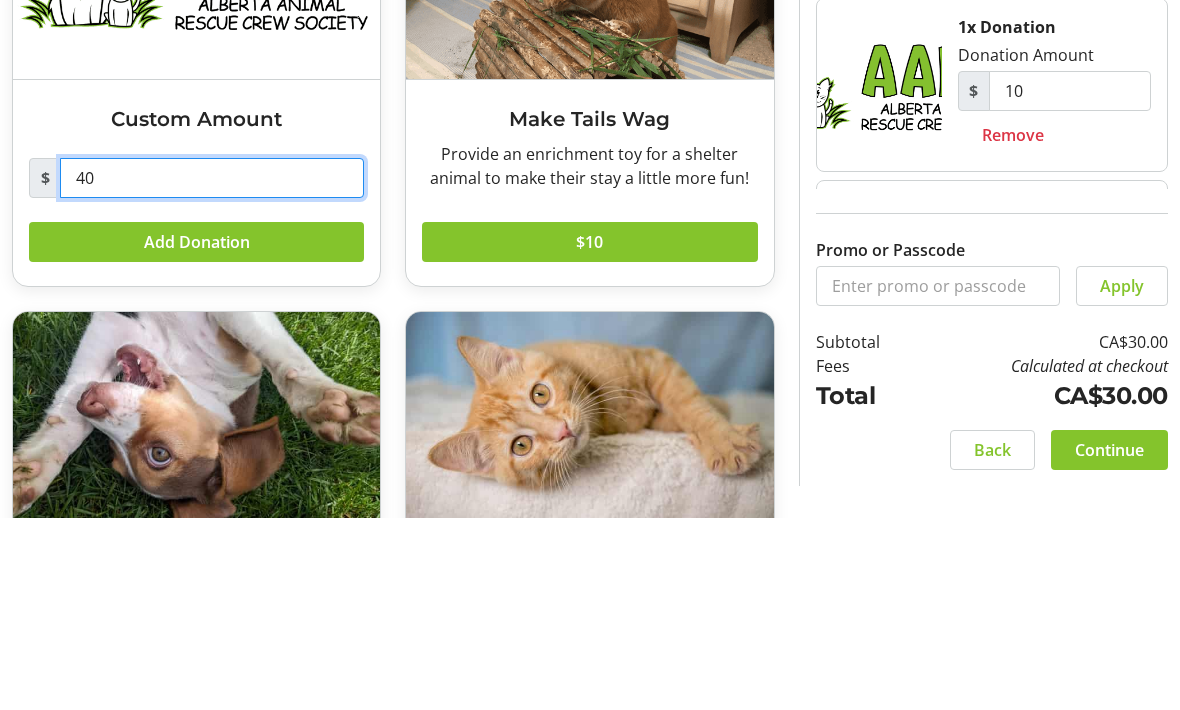 type on "40.00" 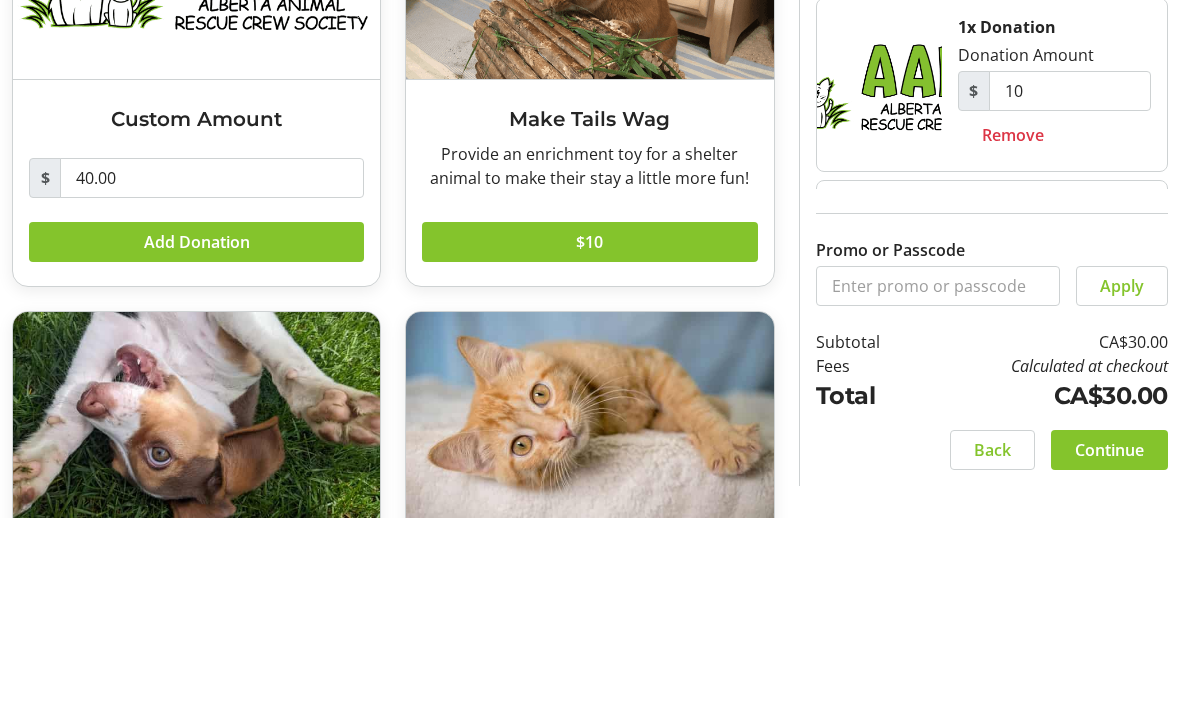 click 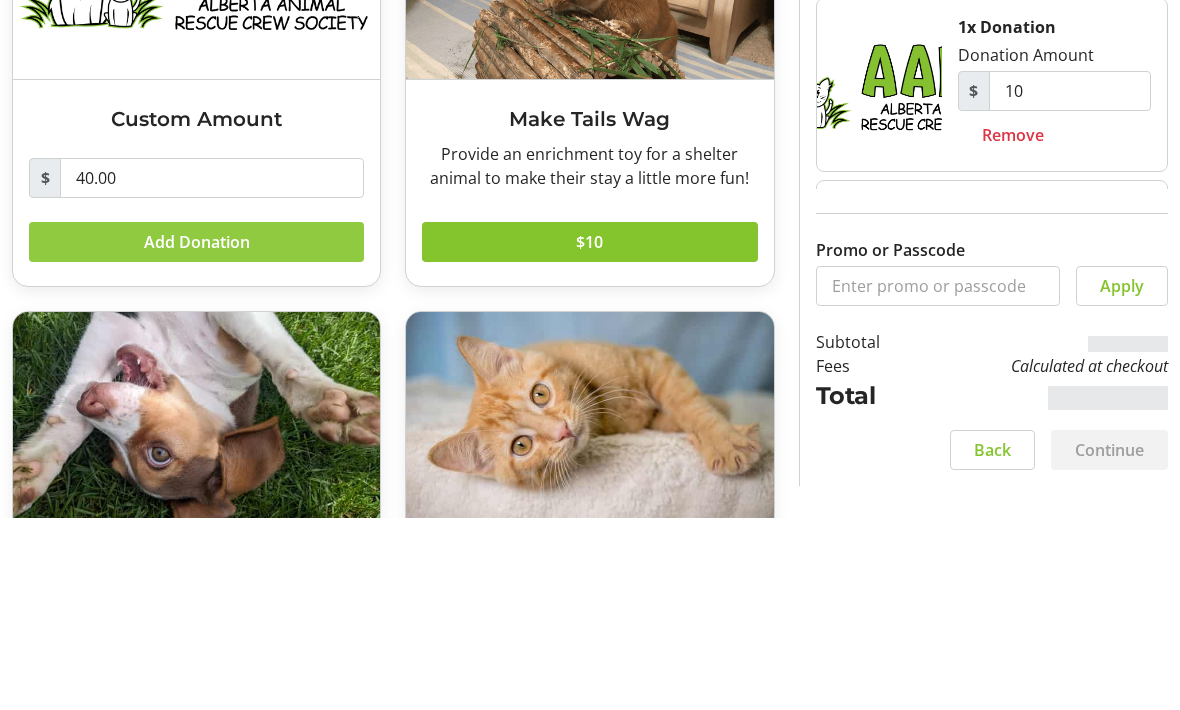 scroll, scrollTop: 343, scrollLeft: 0, axis: vertical 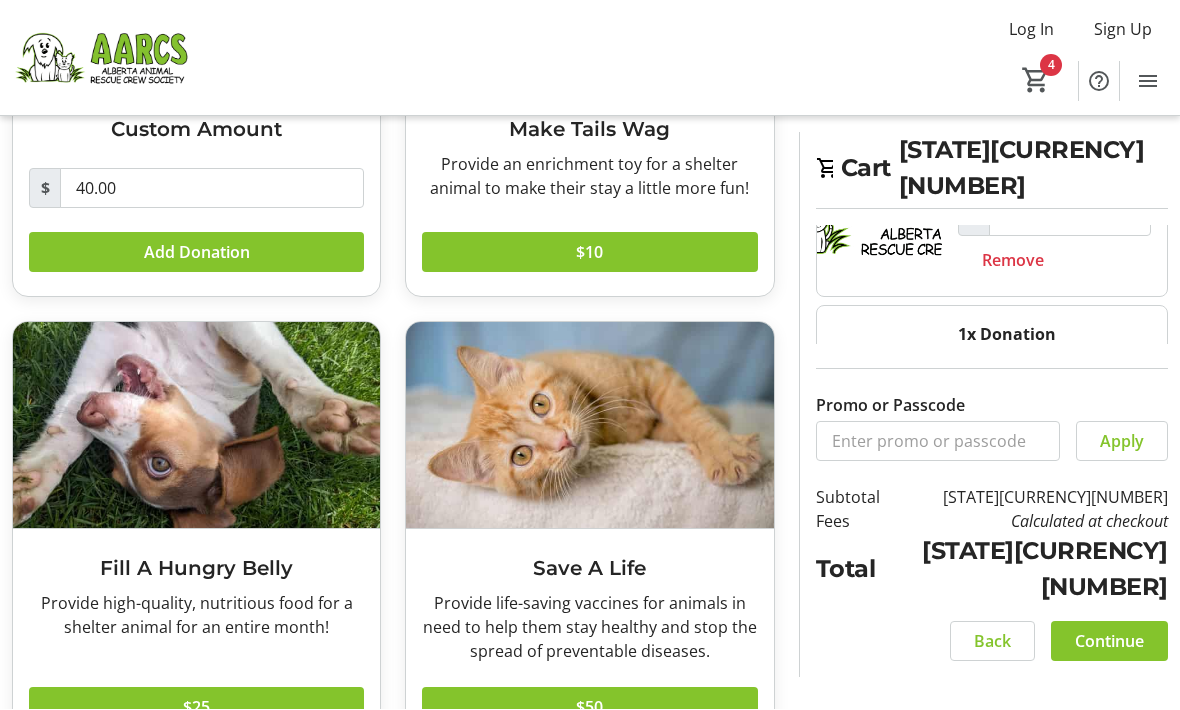 click 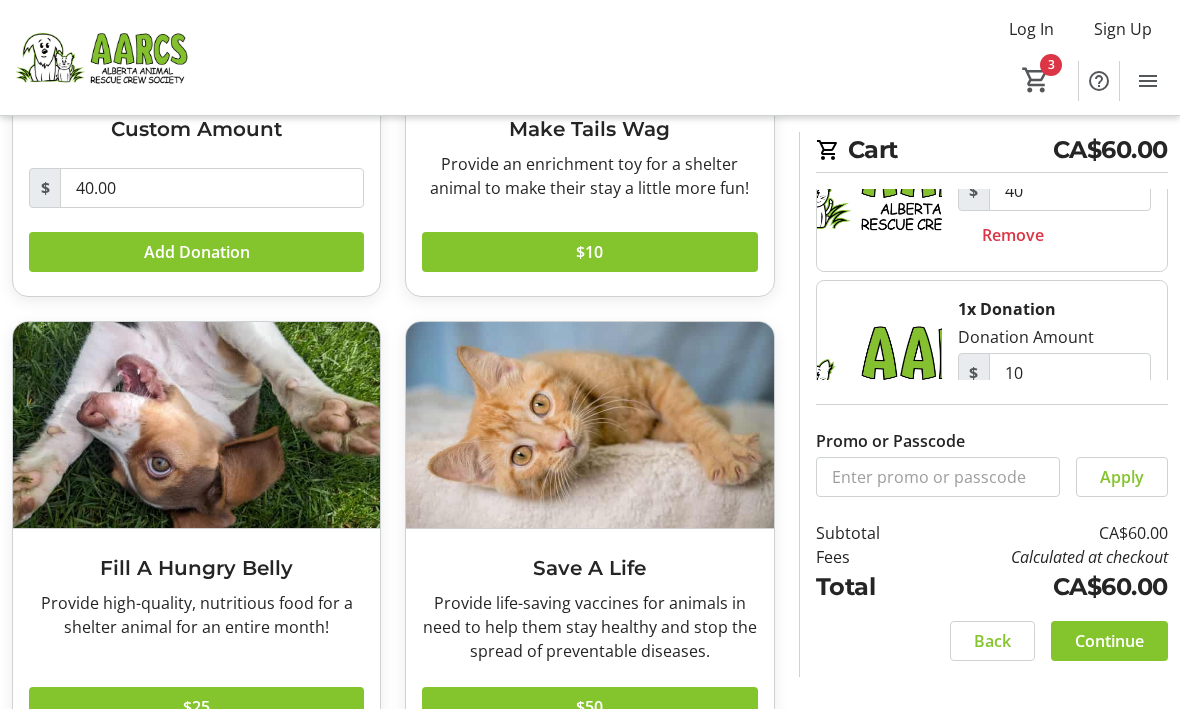scroll, scrollTop: 96, scrollLeft: 0, axis: vertical 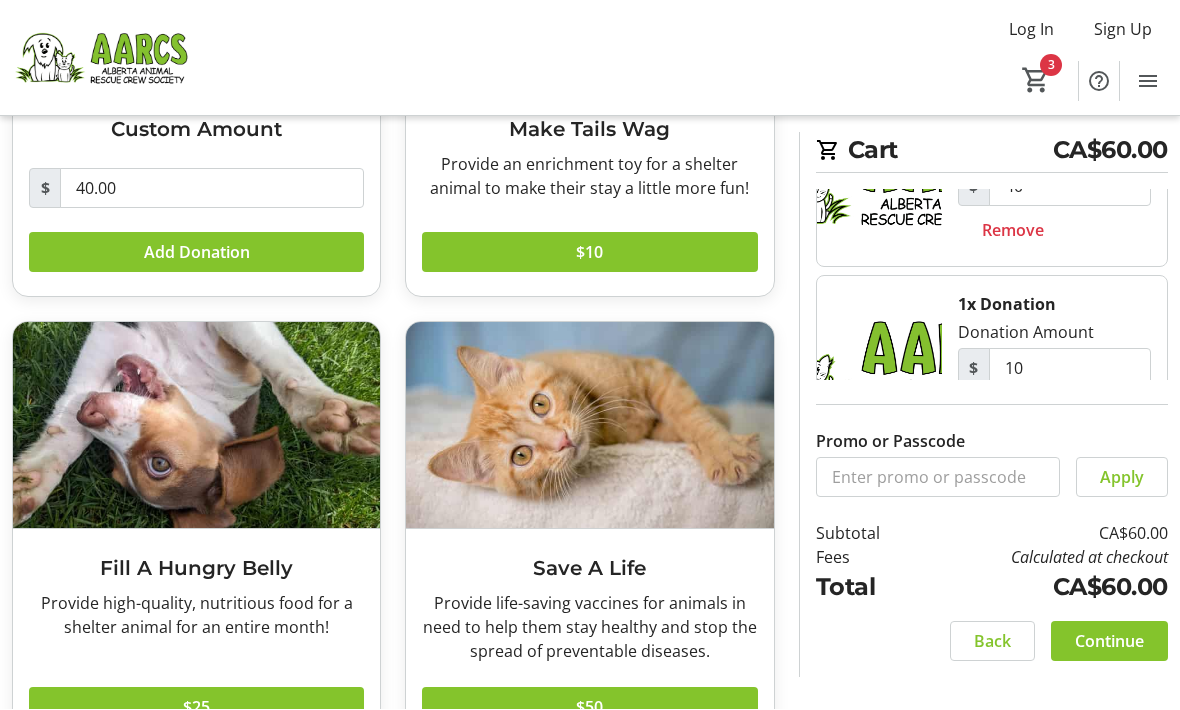 click on "Remove" 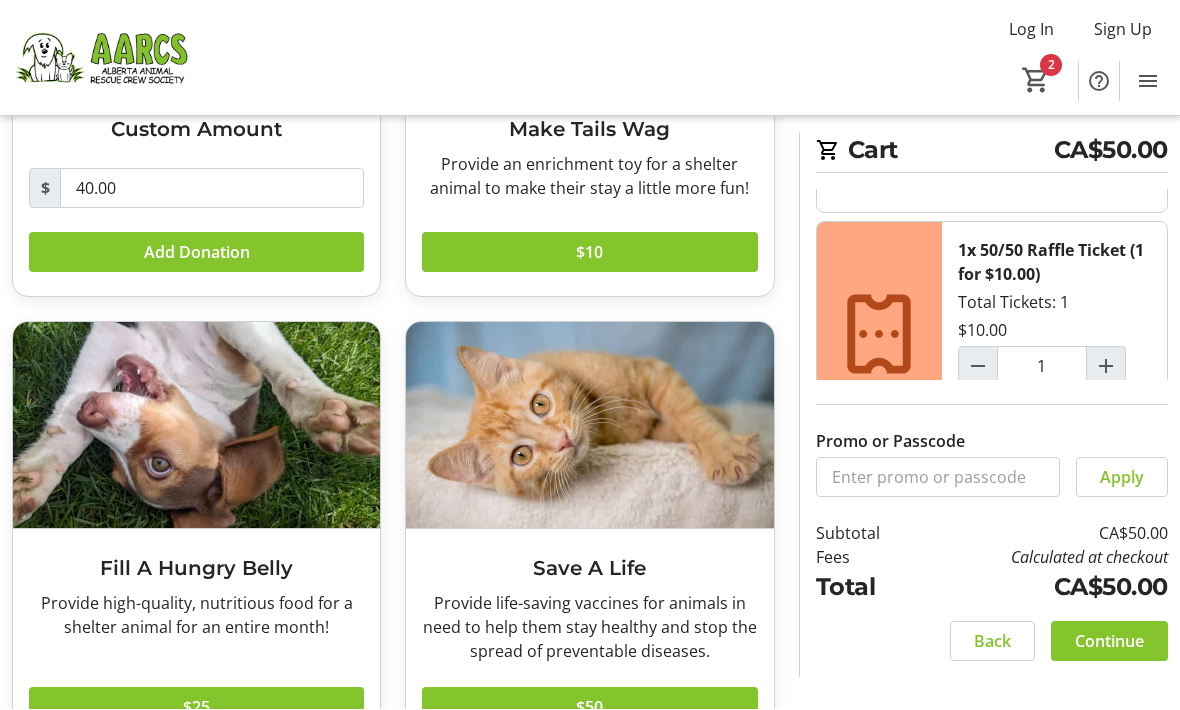 scroll, scrollTop: 149, scrollLeft: 0, axis: vertical 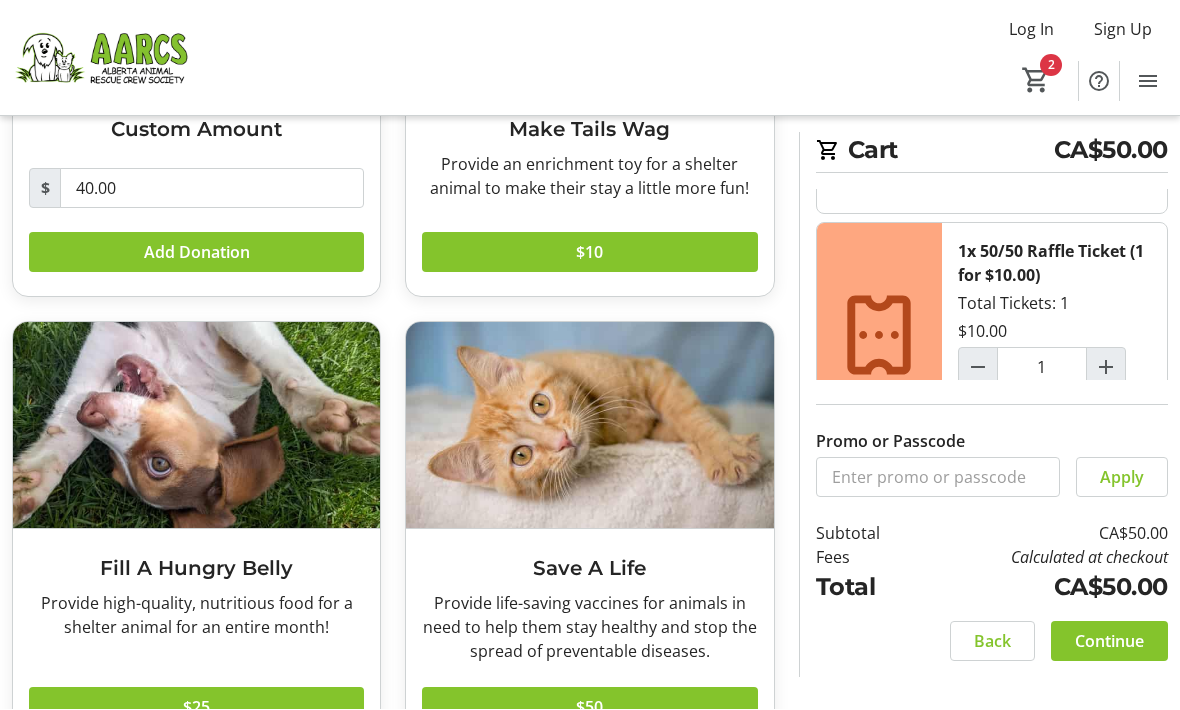 click on "Continue" 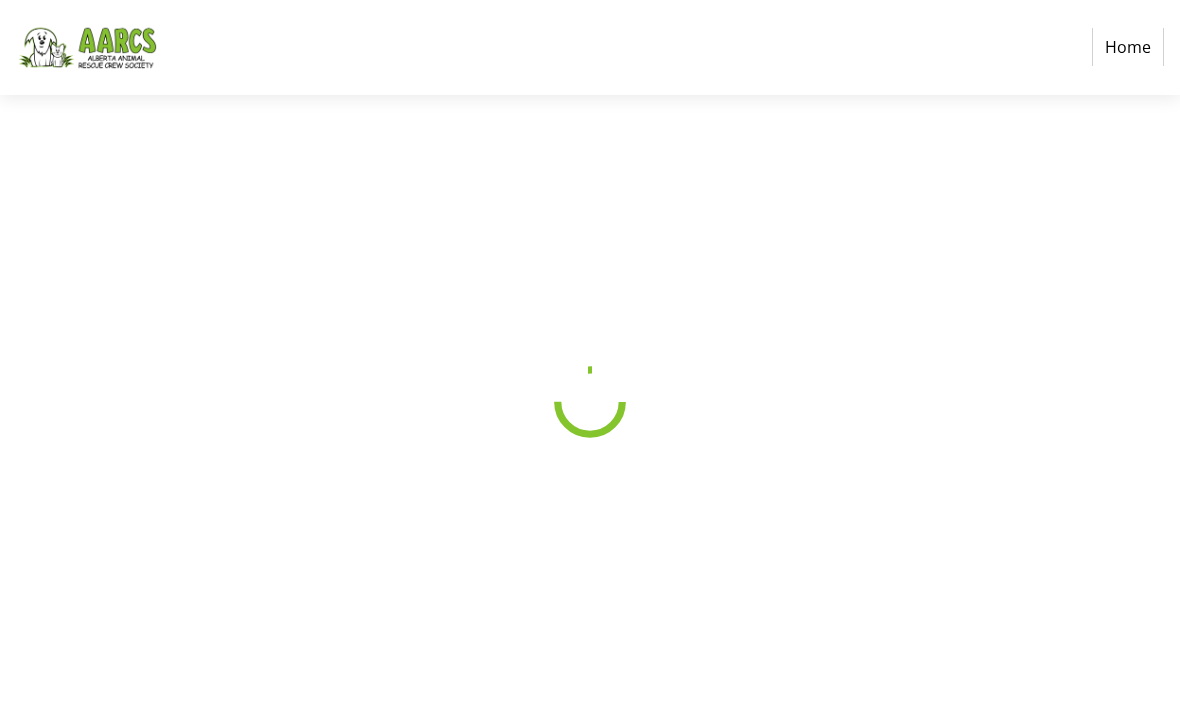 scroll, scrollTop: 0, scrollLeft: 0, axis: both 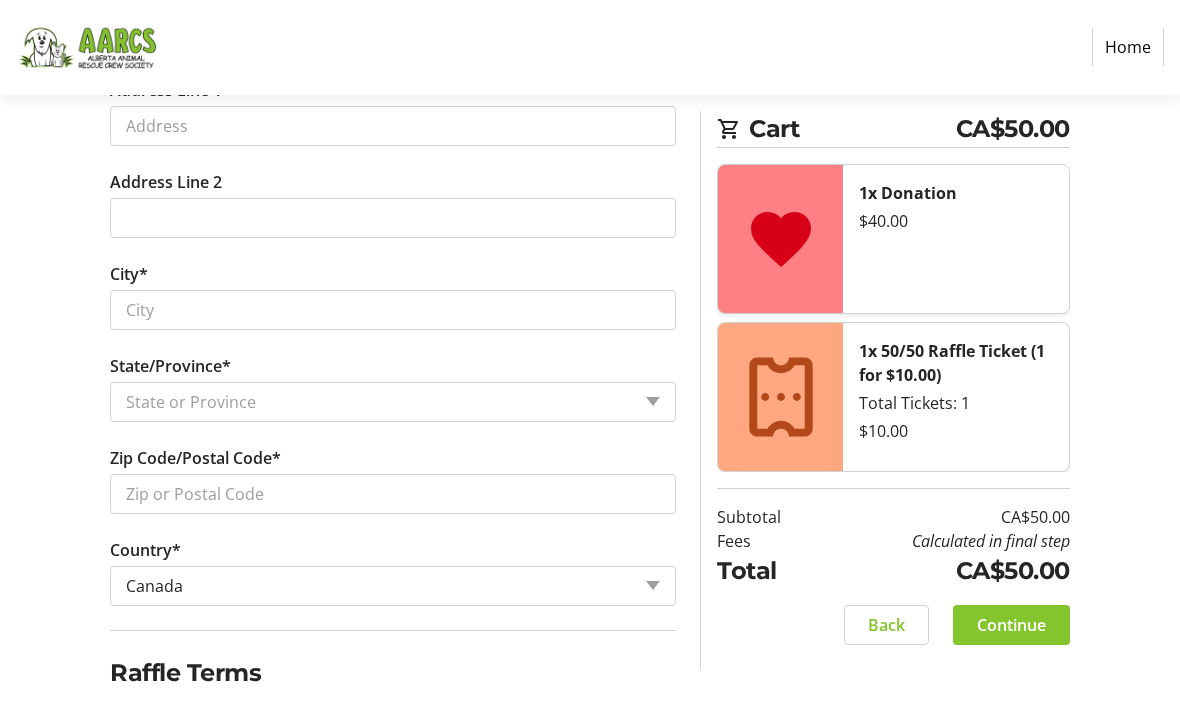 click at bounding box center (119, 719) 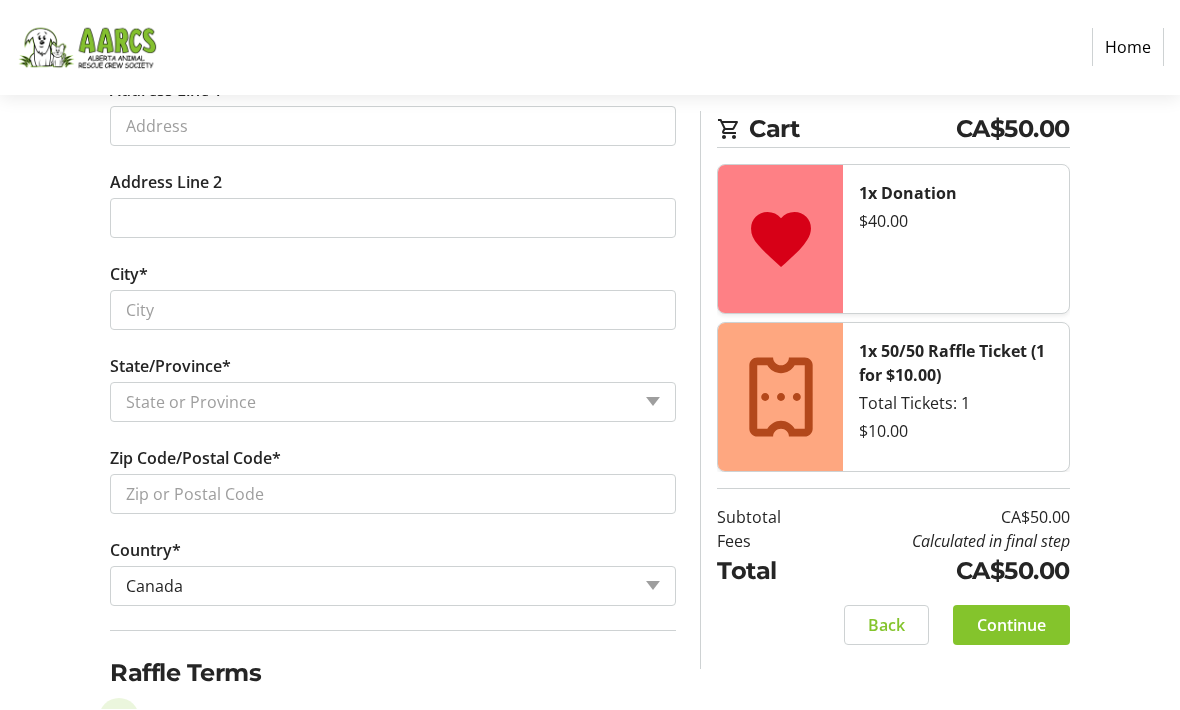 checkbox on "true" 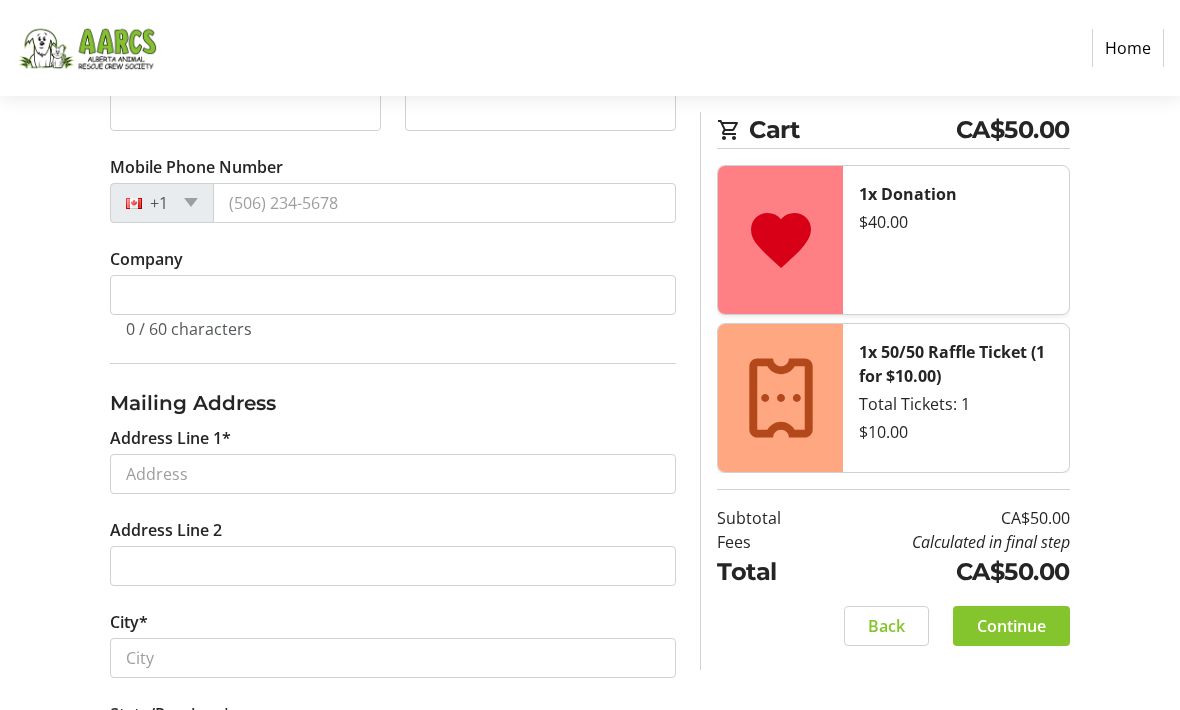 scroll, scrollTop: 532, scrollLeft: 0, axis: vertical 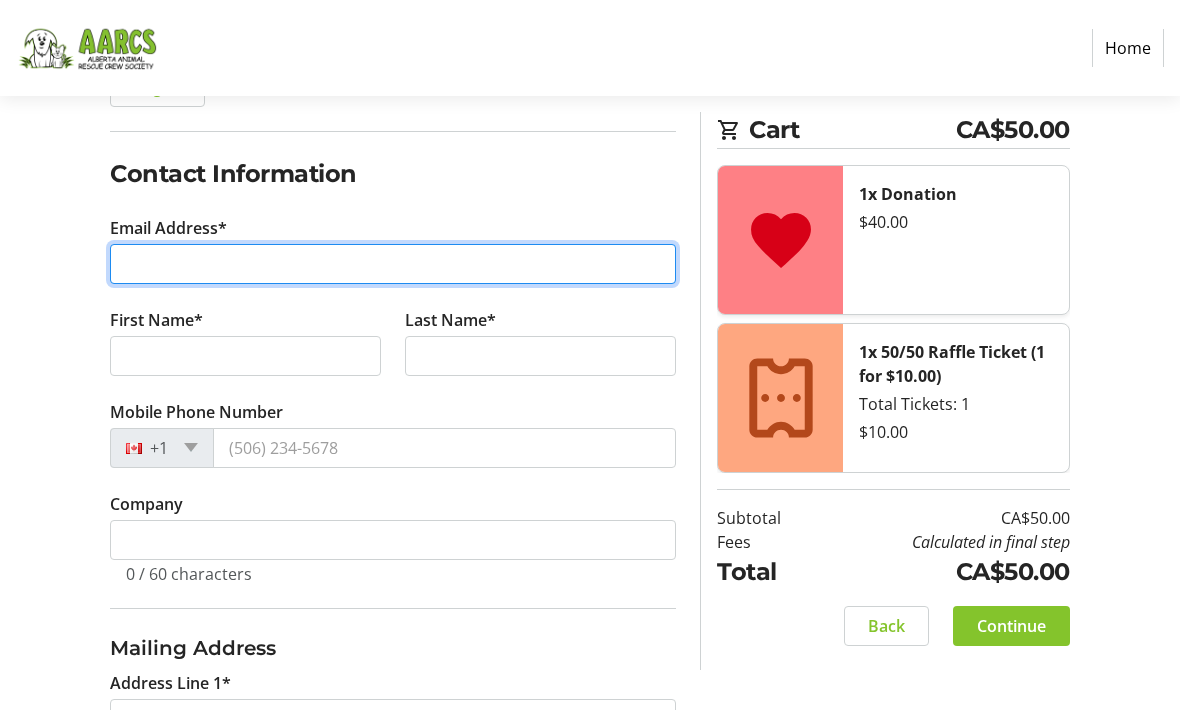 click on "Email Address*" at bounding box center (393, 265) 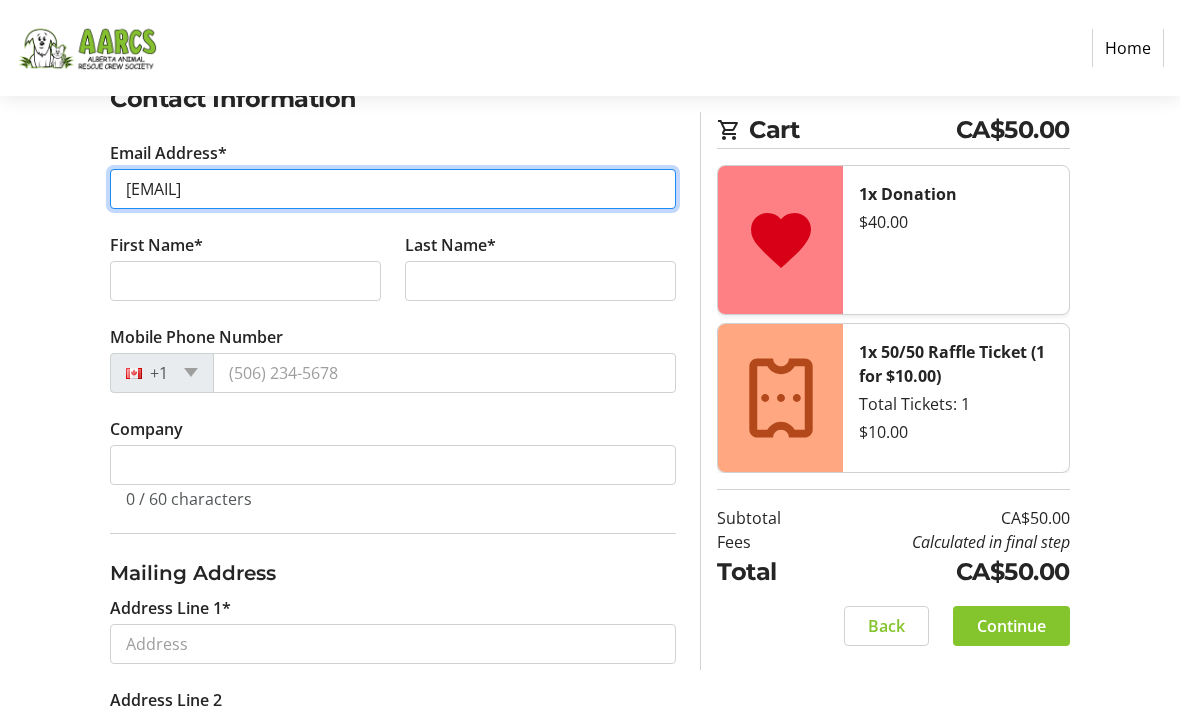 scroll, scrollTop: 361, scrollLeft: 0, axis: vertical 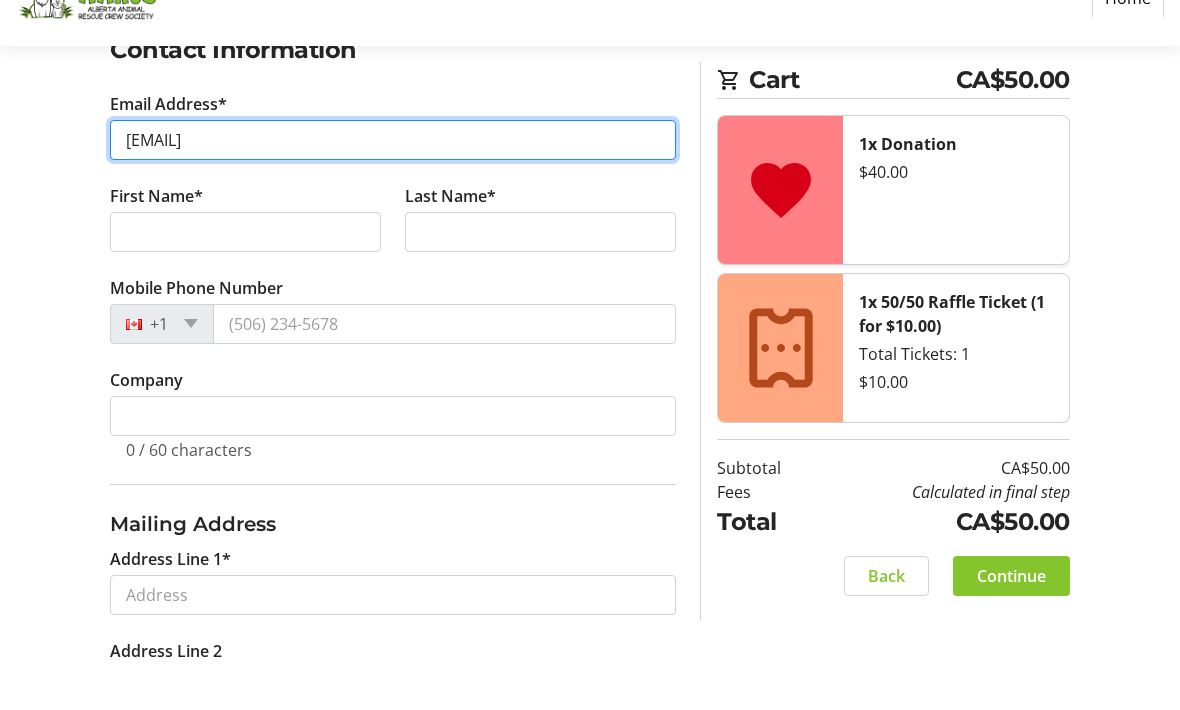 type on "[EMAIL]" 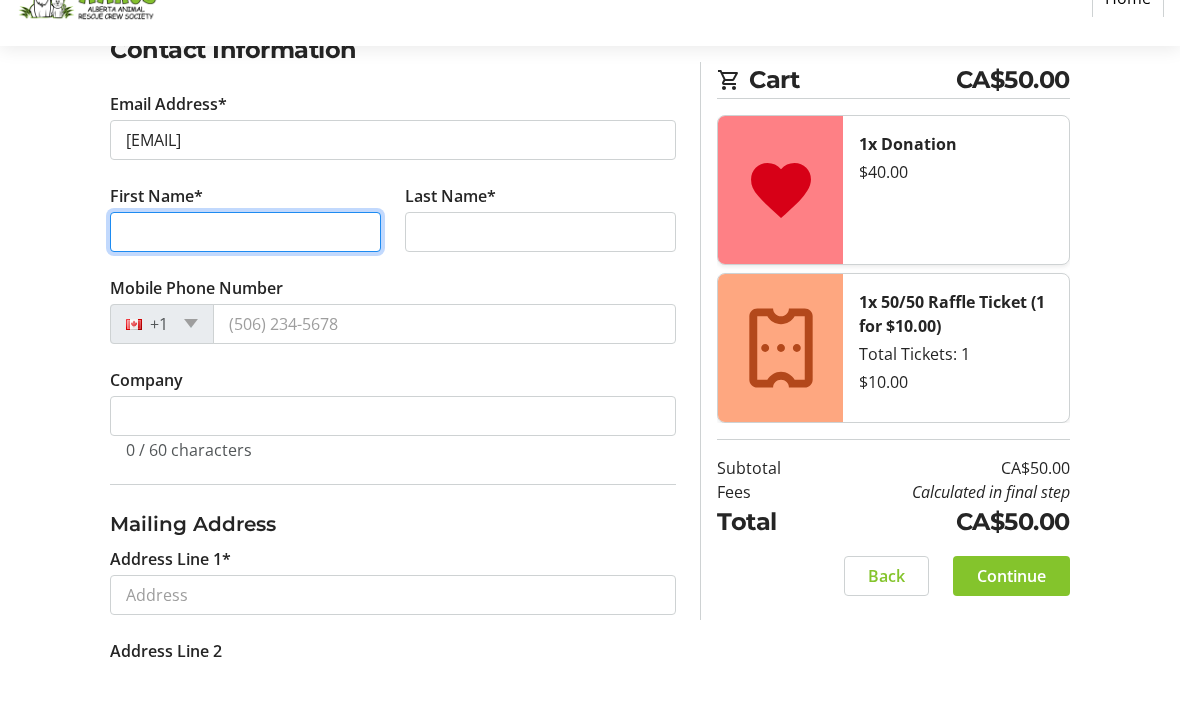 click on "First Name*" at bounding box center (245, 282) 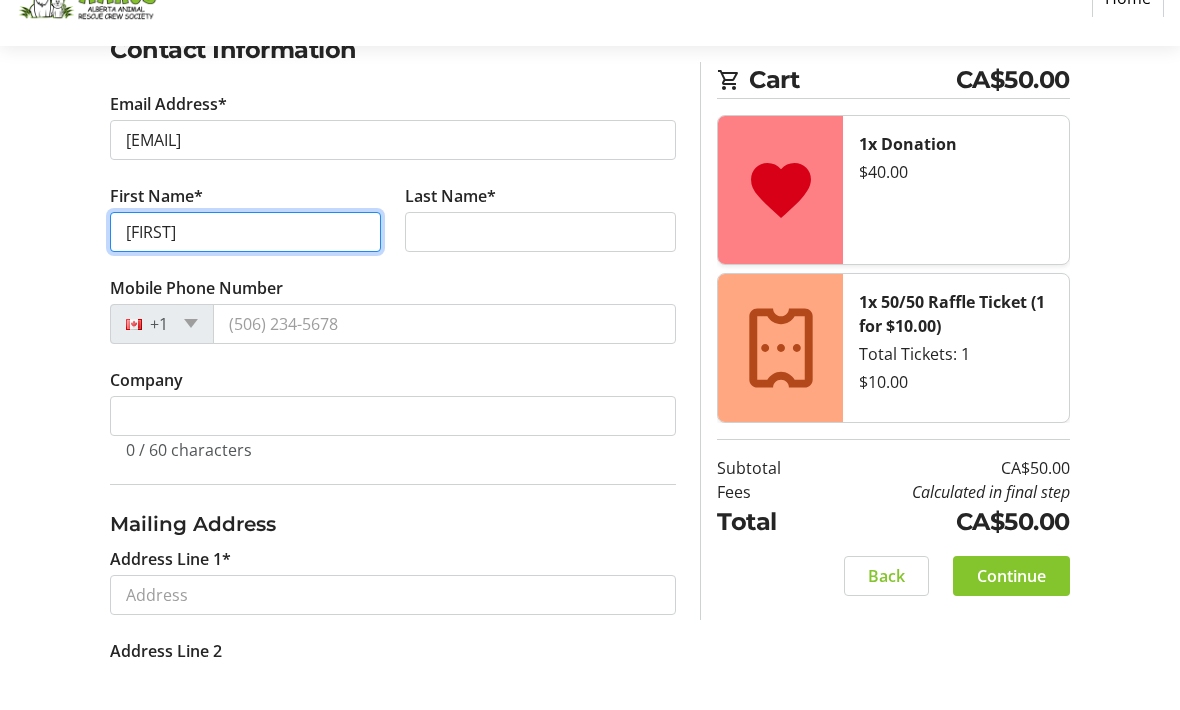 type on "[FIRST]" 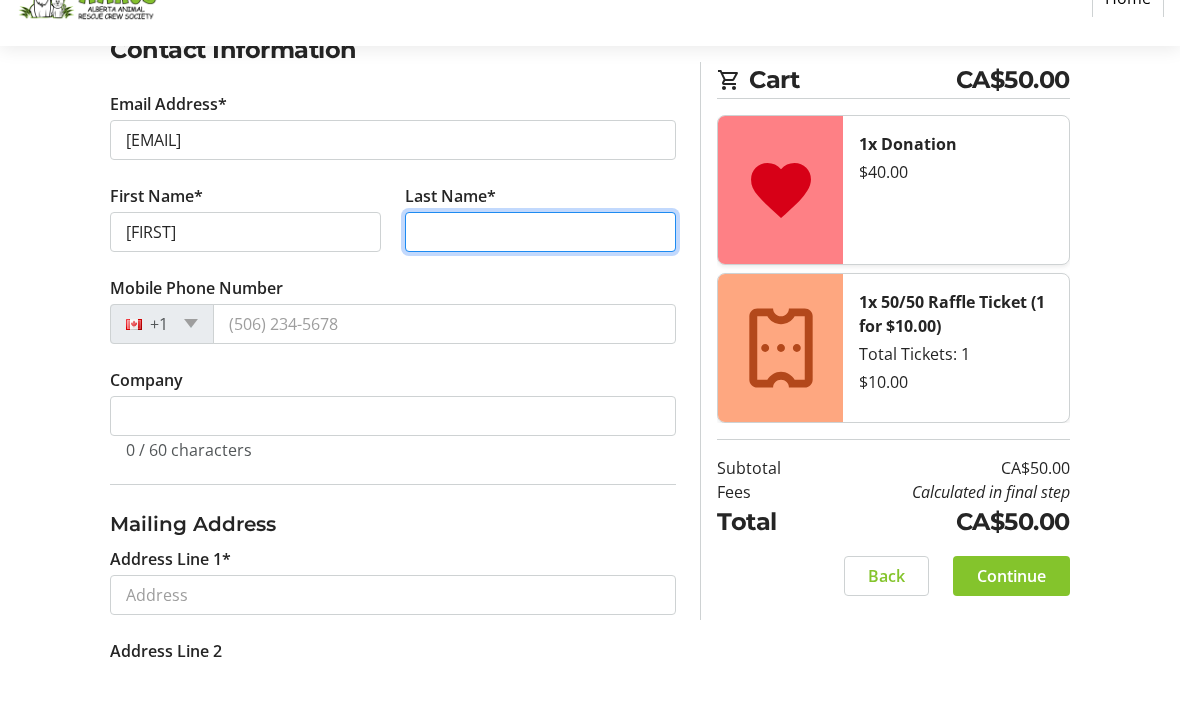 click on "Last Name*" at bounding box center [540, 282] 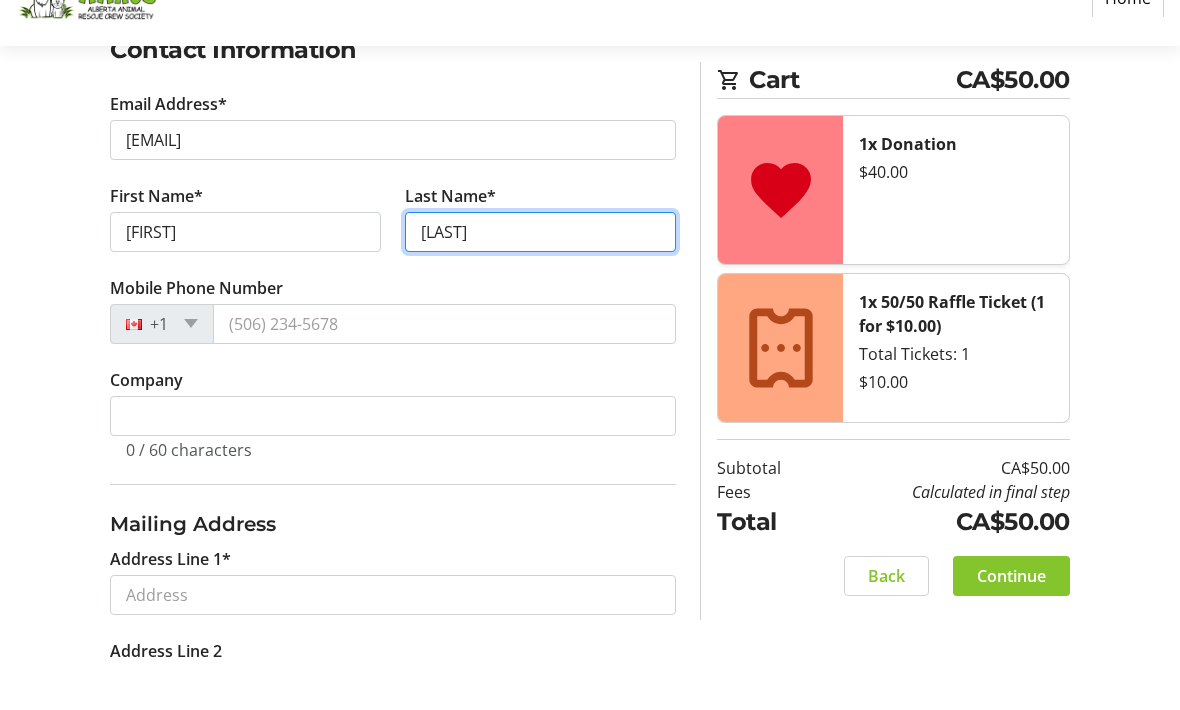 type on "[LAST]" 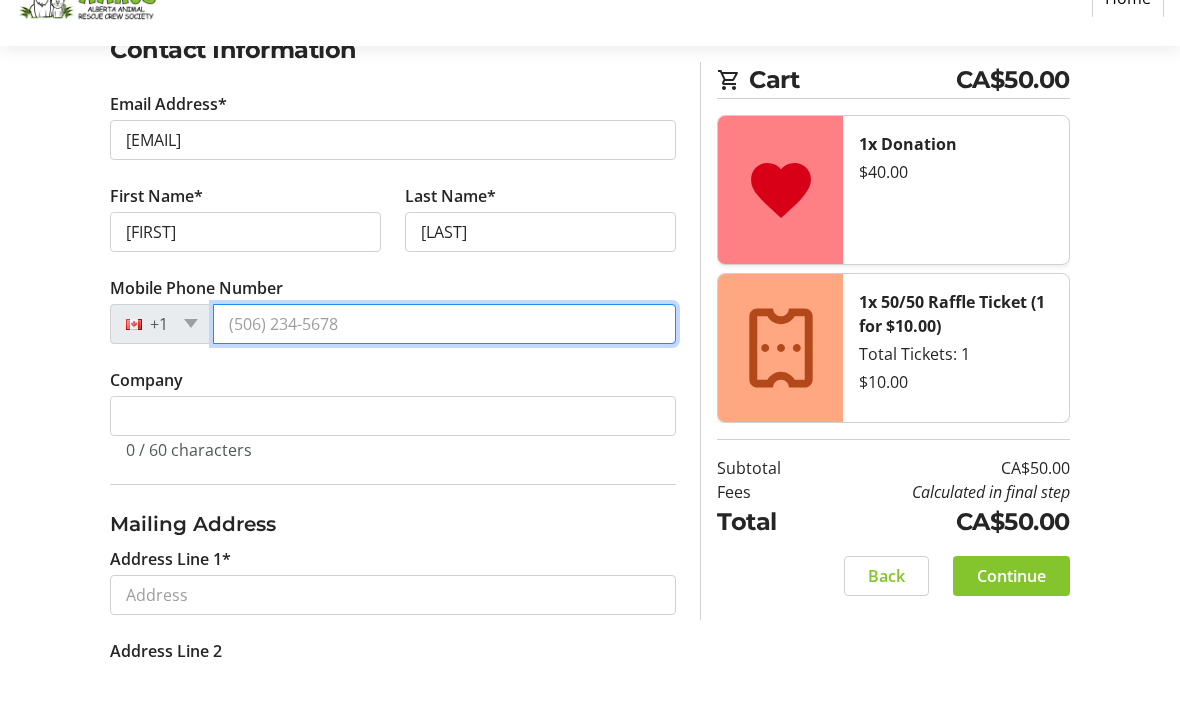 click on "Mobile Phone Number" at bounding box center [444, 374] 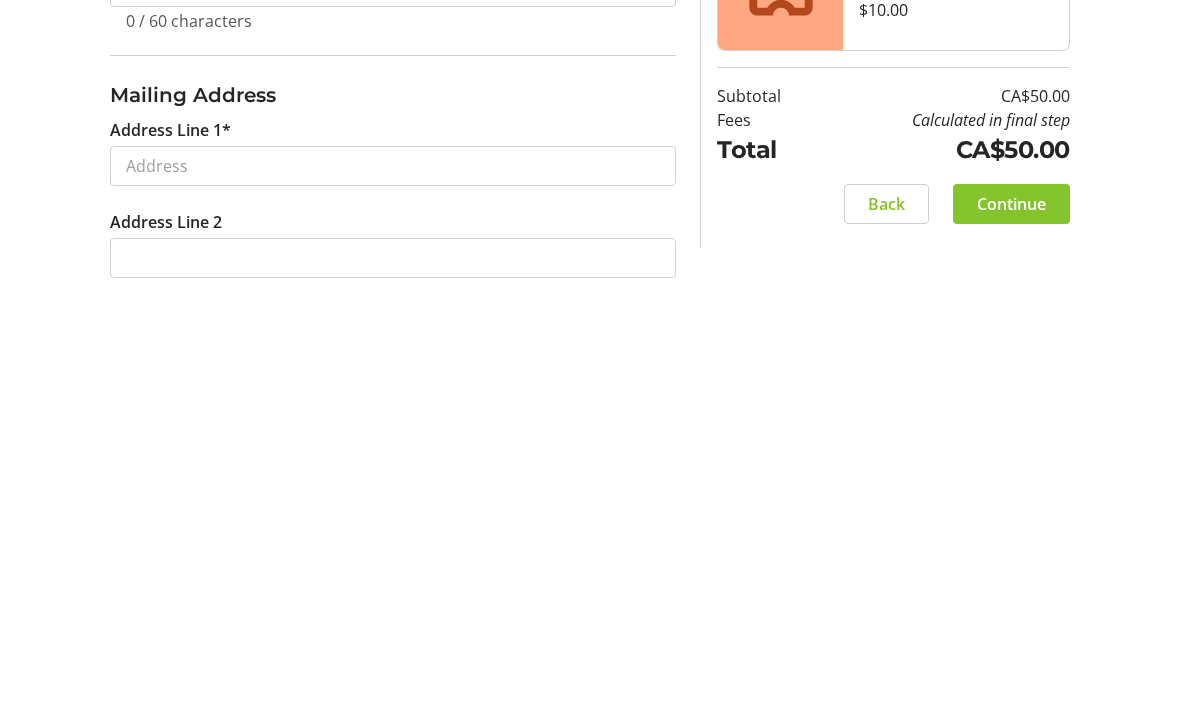 scroll, scrollTop: 422, scrollLeft: 0, axis: vertical 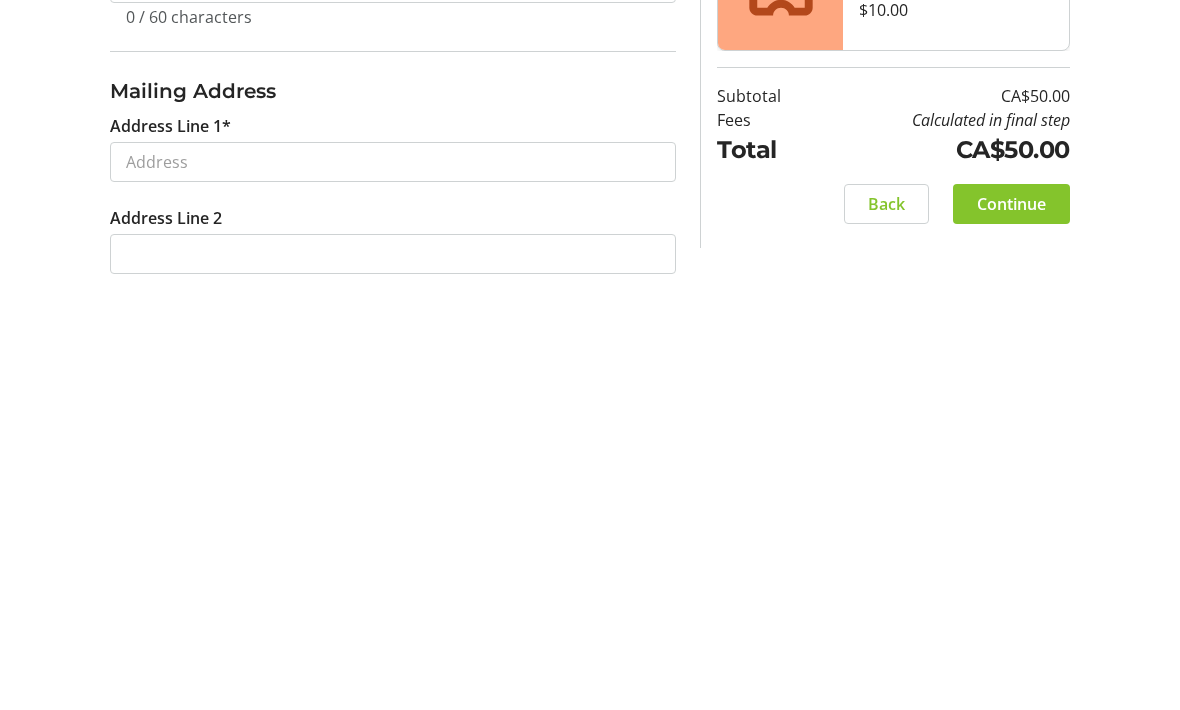 type on "([AREA_CODE]) [PHONE]" 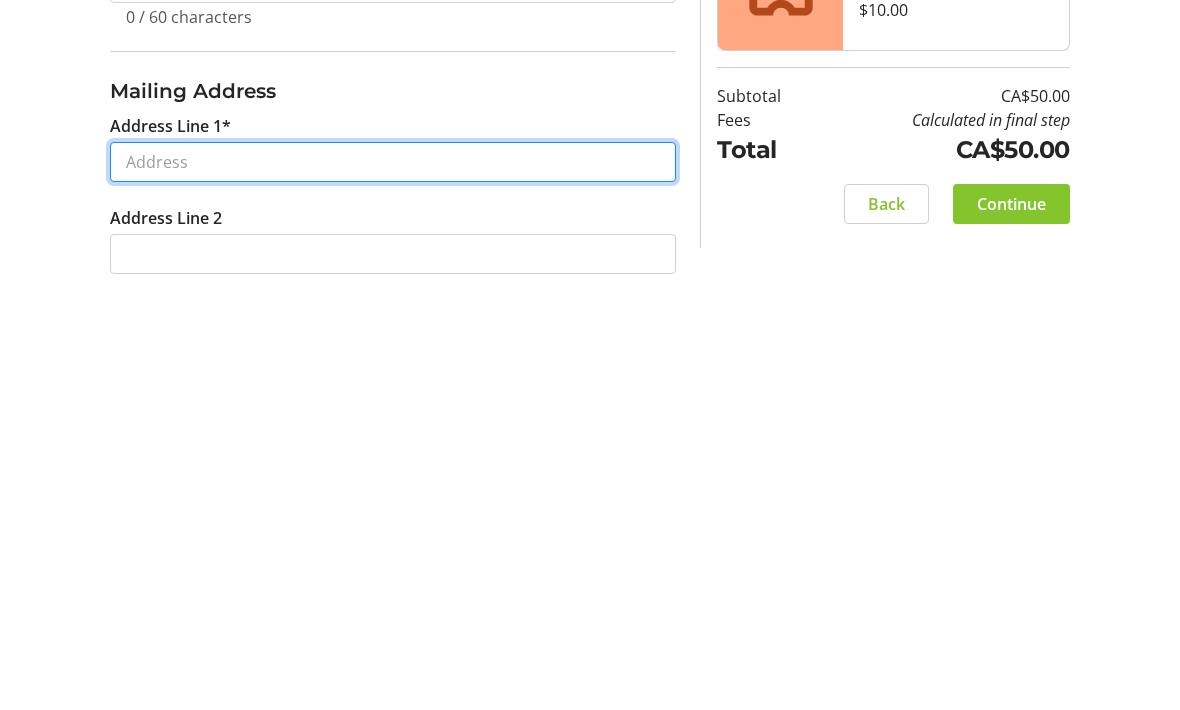 click on "Address Line 1*" at bounding box center [393, 584] 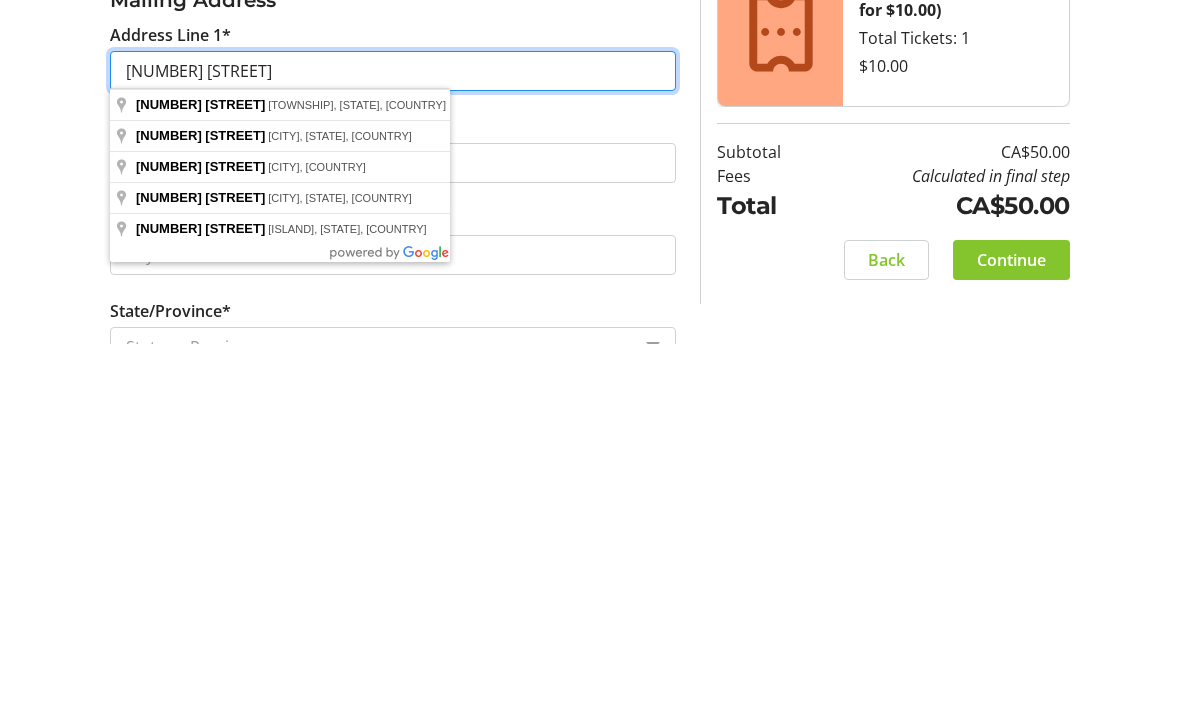 scroll, scrollTop: 574, scrollLeft: 0, axis: vertical 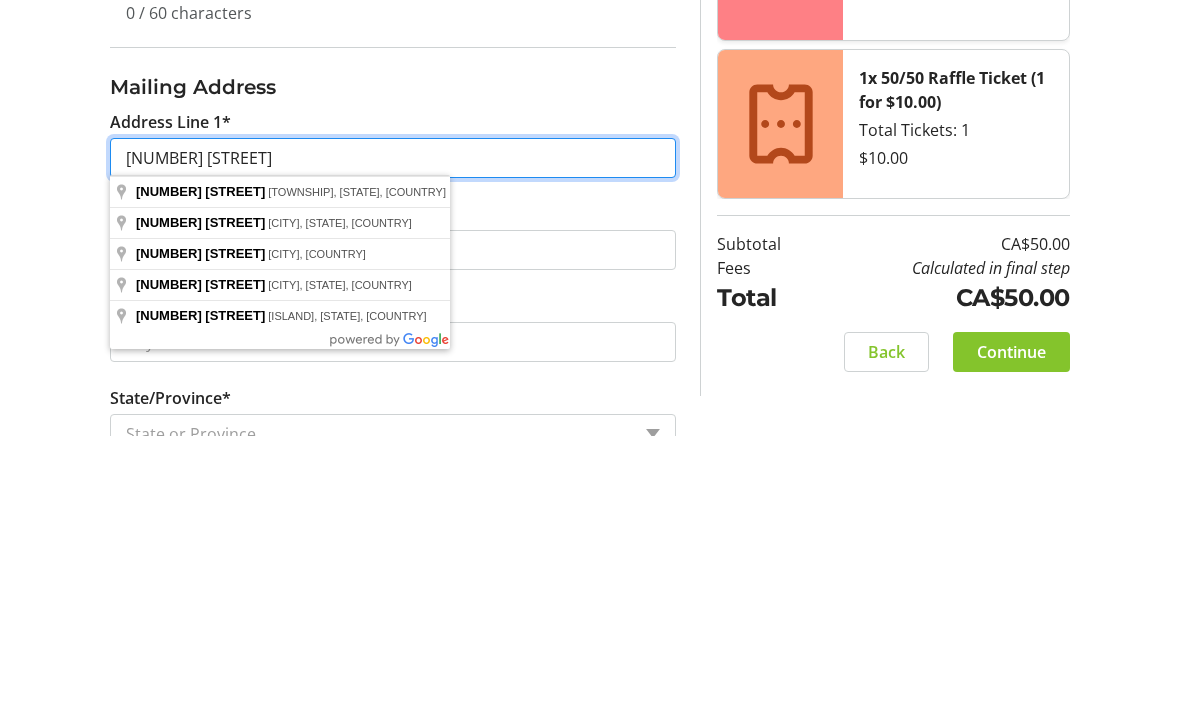 type on "[NUMBER] [STREET]" 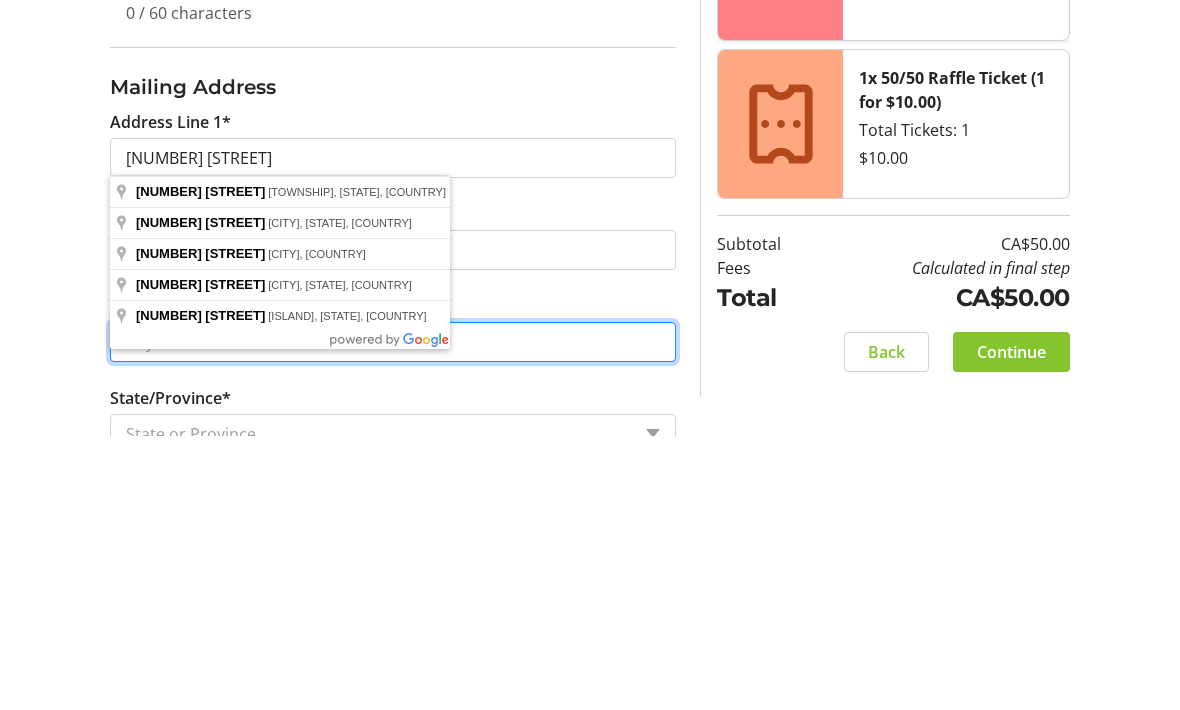 click on "City*" at bounding box center [393, 616] 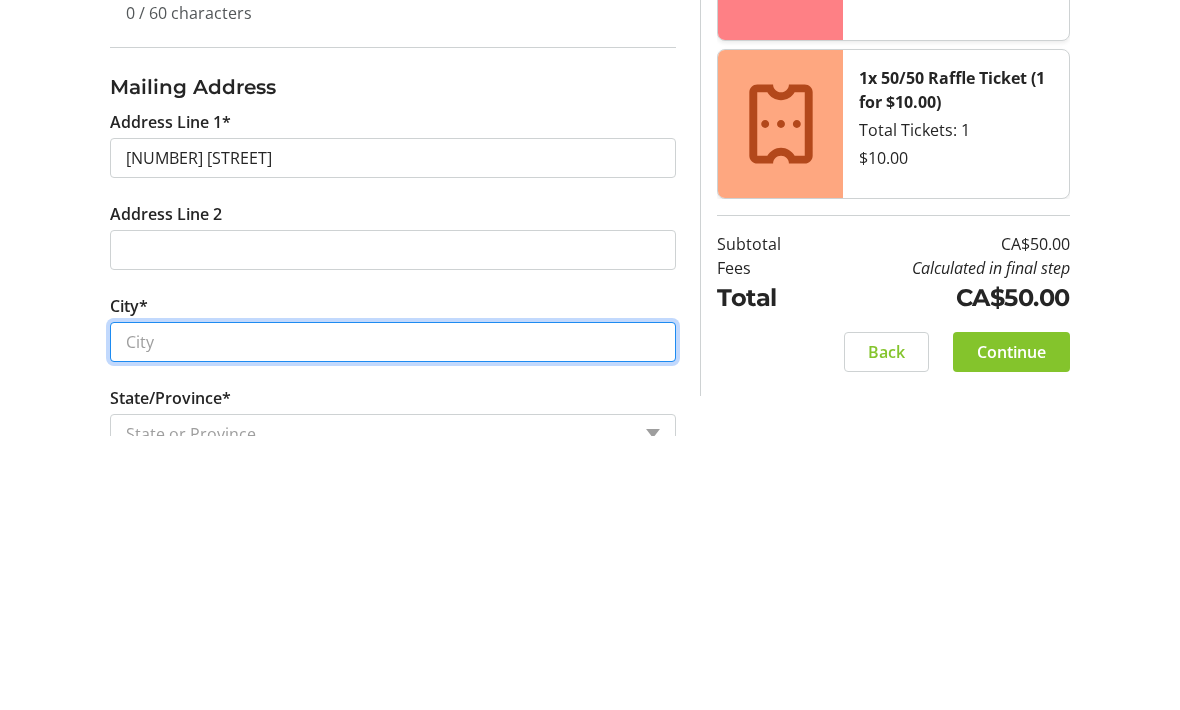 scroll, scrollTop: 654, scrollLeft: 0, axis: vertical 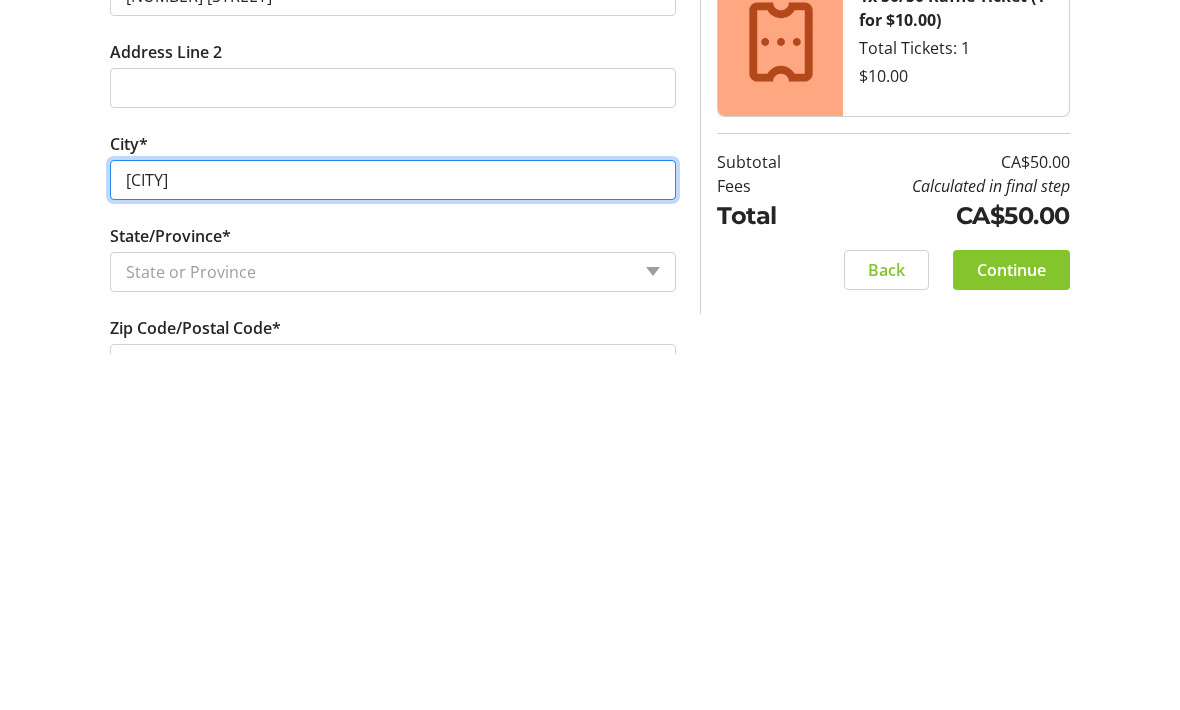 type on "[CITY]" 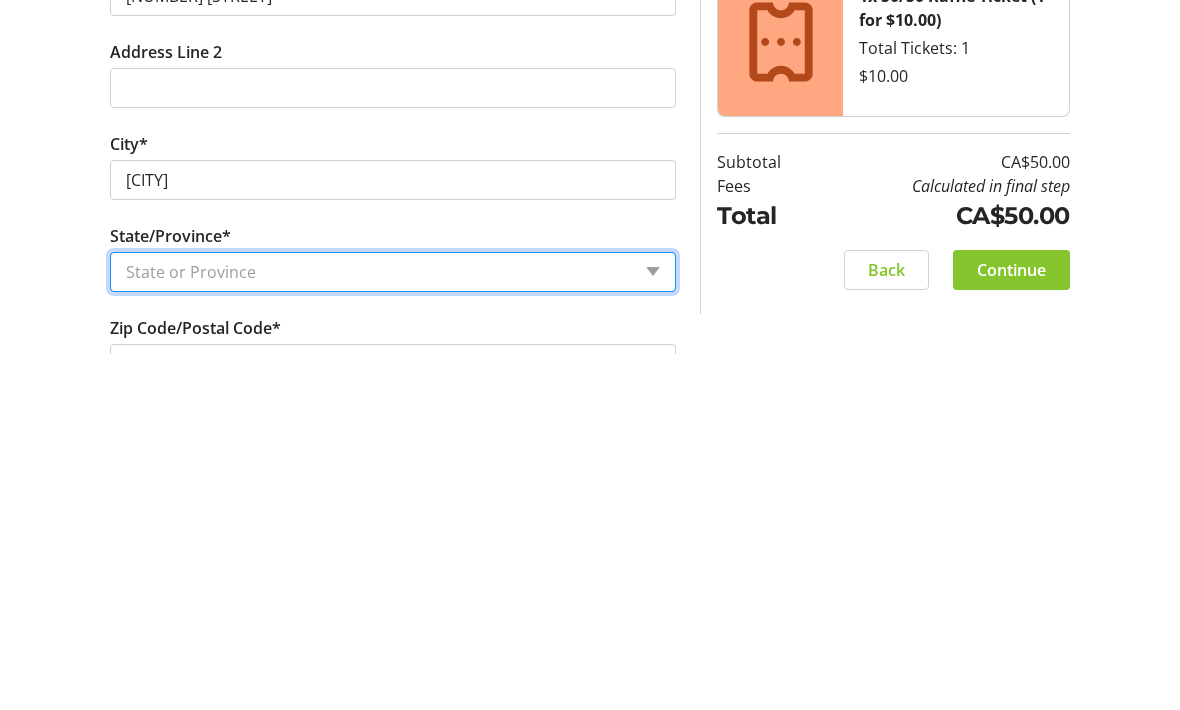 click on "State or Province  State or Province   Alberta   British Columbia   Manitoba   New Brunswick   Newfoundland and Labrador   Nova Scotia   Ontario   Prince Edward Island   Quebec   Saskatchewan   Northwest Territories   Nunavut   Yukon" at bounding box center (393, 628) 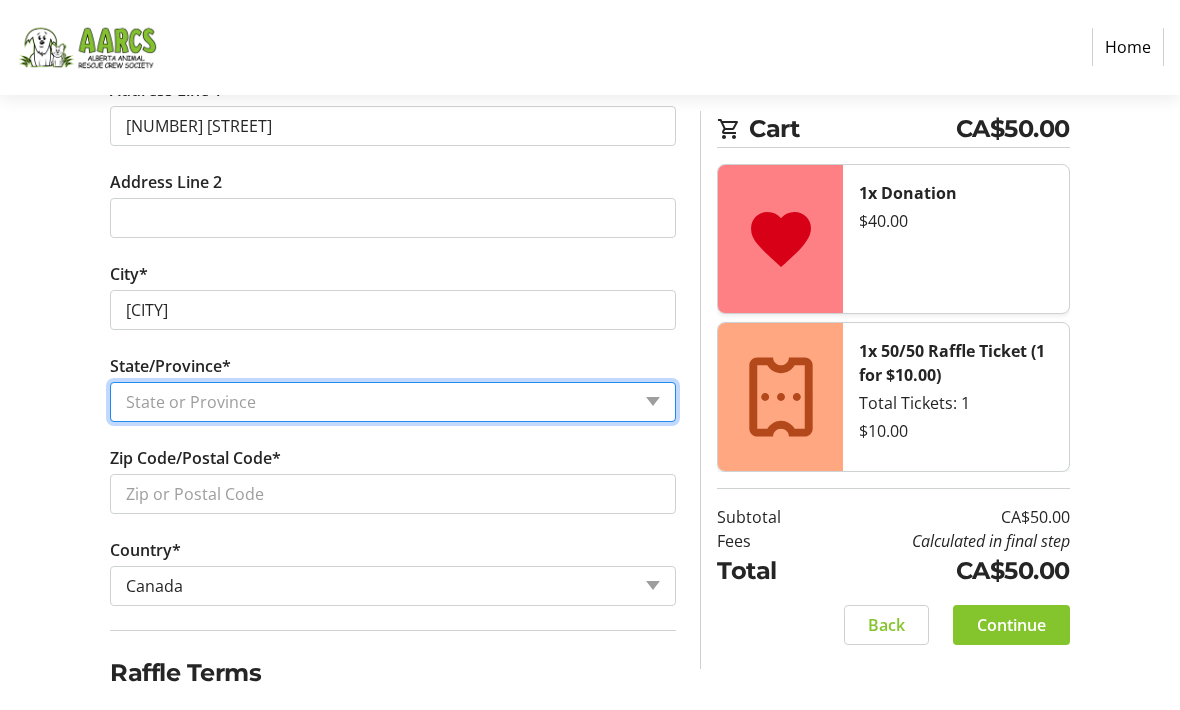 select on "AB" 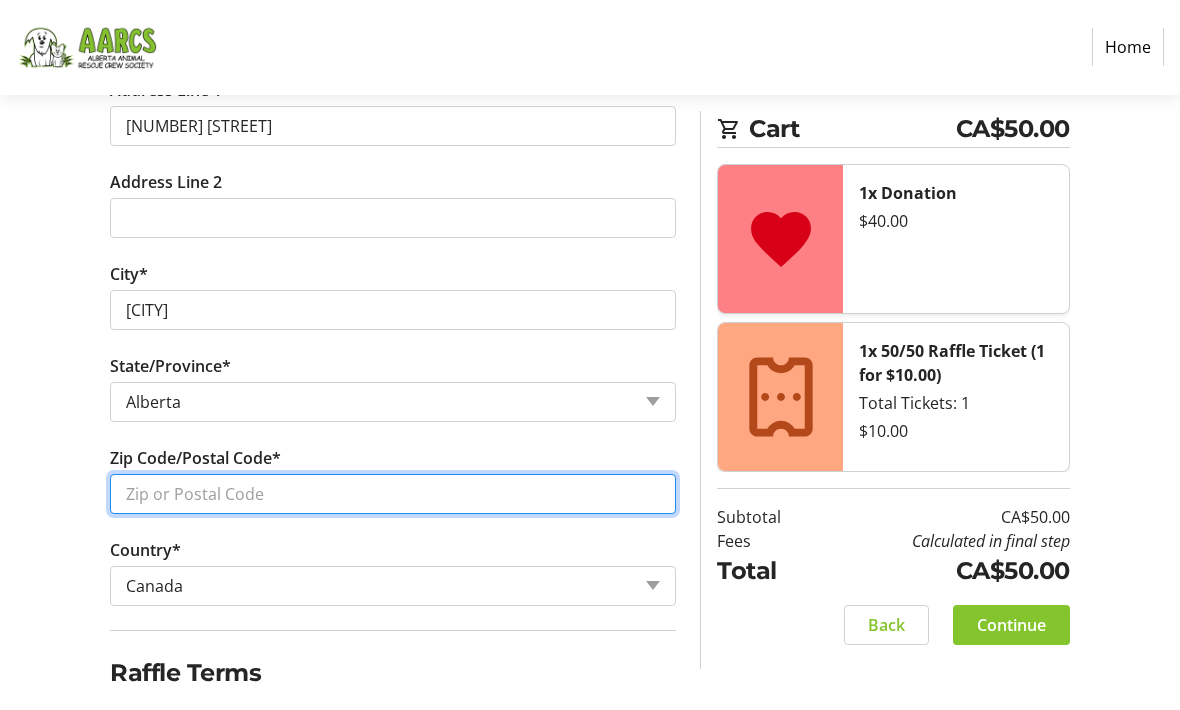 click on "Zip Code/Postal Code*" at bounding box center (393, 495) 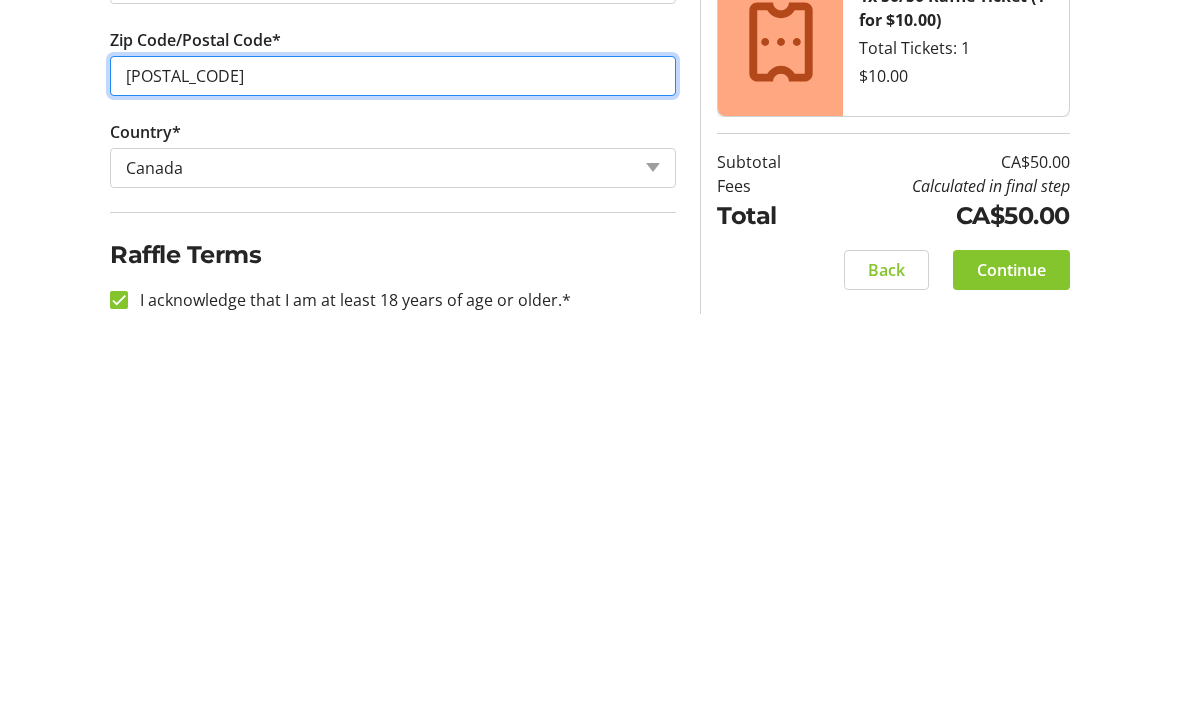 scroll, scrollTop: 945, scrollLeft: 0, axis: vertical 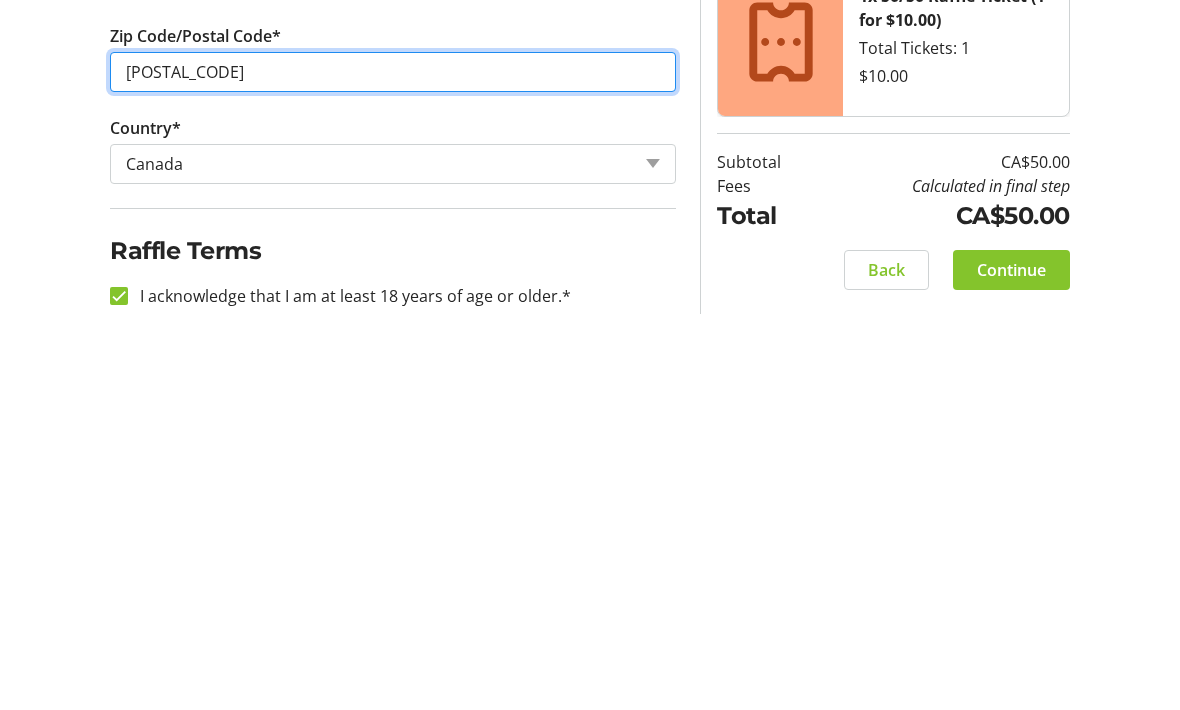 type on "[POSTAL_CODE]" 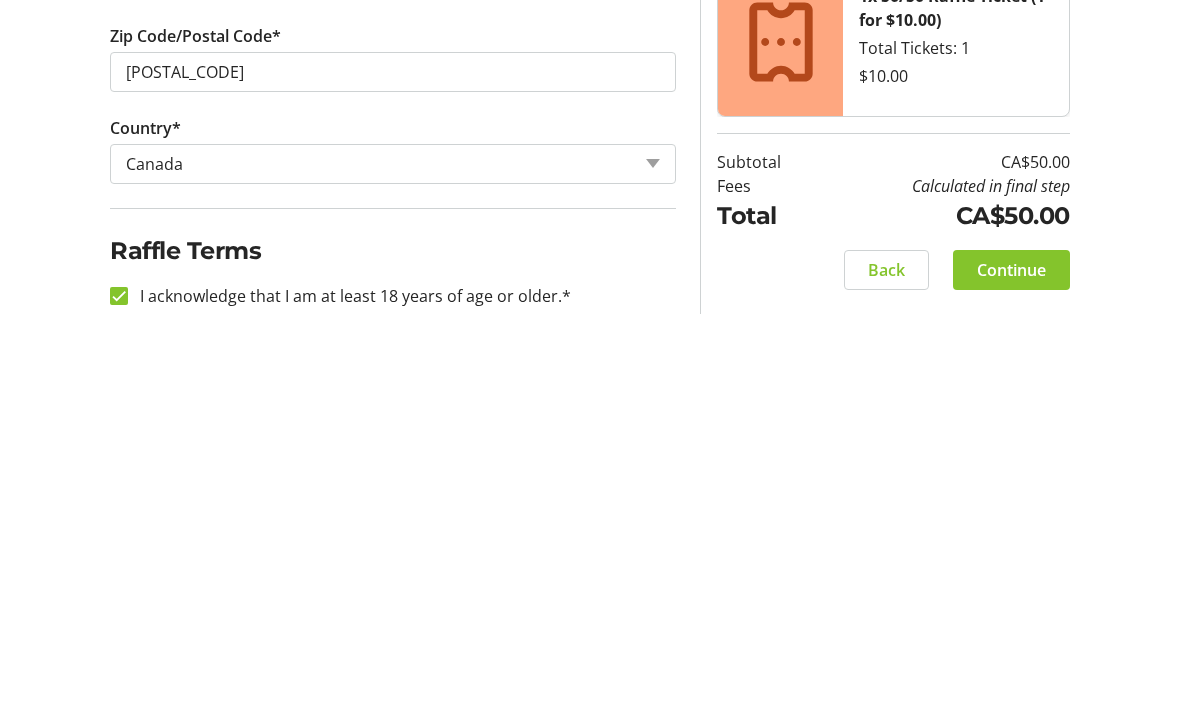 click on "Continue" 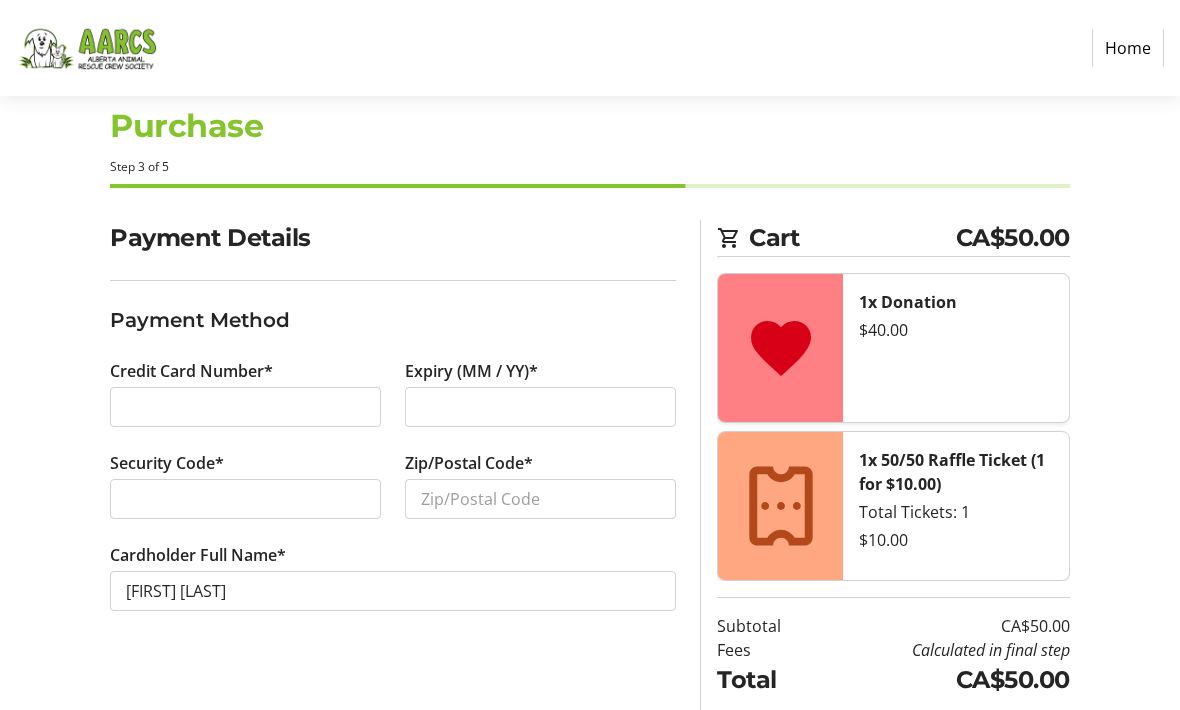 scroll, scrollTop: 41, scrollLeft: 0, axis: vertical 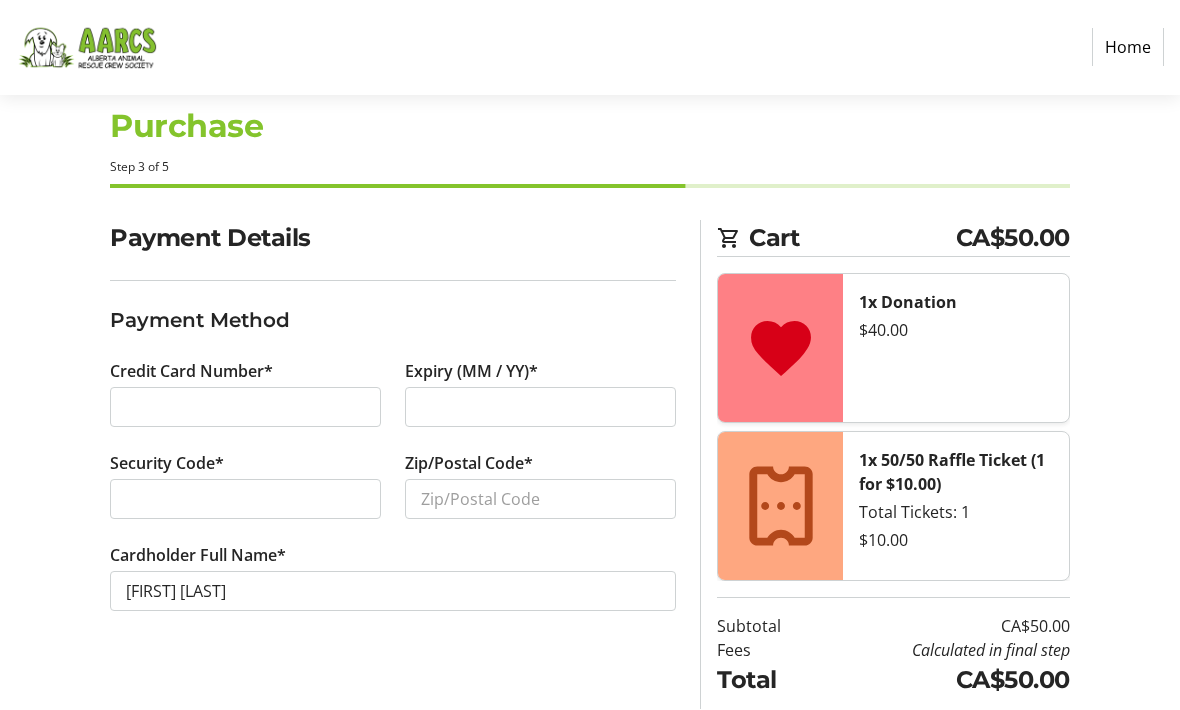 click on "Payment Details Payment Method Credit Card Number* Expiry (MM / YY)* Security Code* Zip/Postal Code* Cardholder Full Name* [FIRST] [LAST] Cart [CURRENCY][PRICE] 1x Donation  [CURRENCY][PRICE]  1x 50/50 Raffle Ticket (1 for [CURRENCY][PRICE]) Total Tickets: 1  [CURRENCY][PRICE]  Subtotal  [CURRENCY][PRICE]  Fees  Calculated in final step  Total  [CURRENCY][PRICE]   Back   Continue" 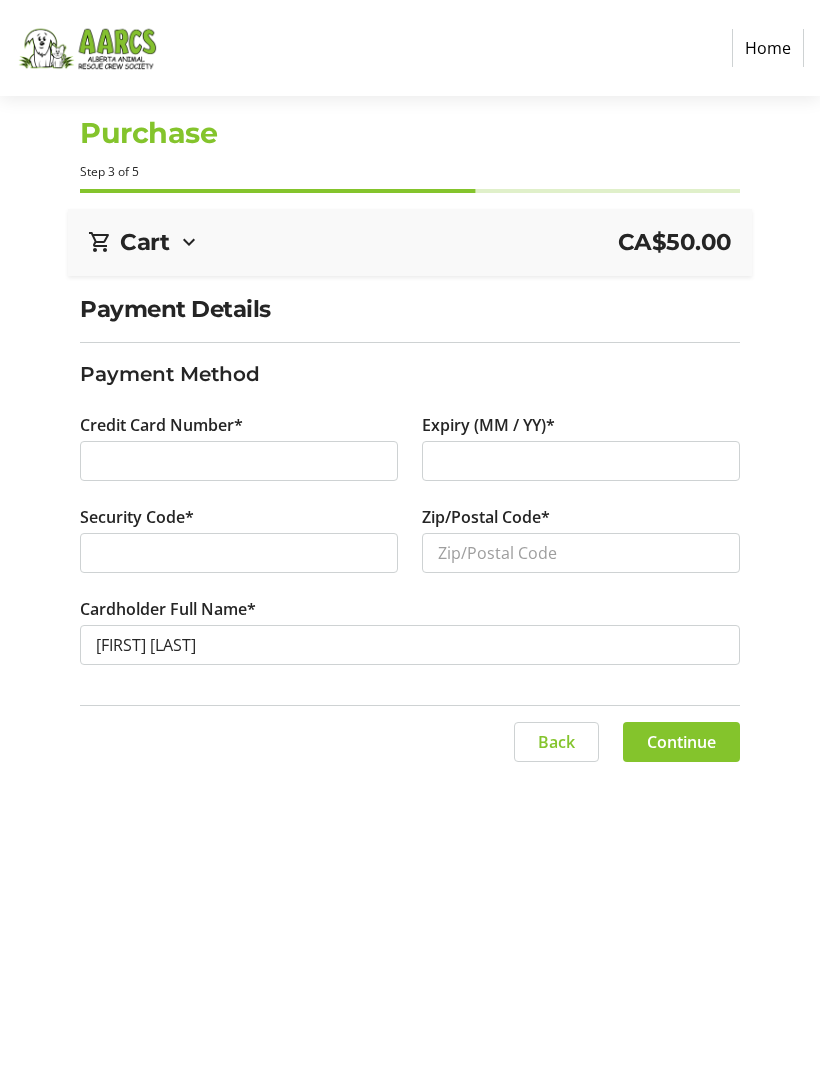 scroll, scrollTop: 65, scrollLeft: 0, axis: vertical 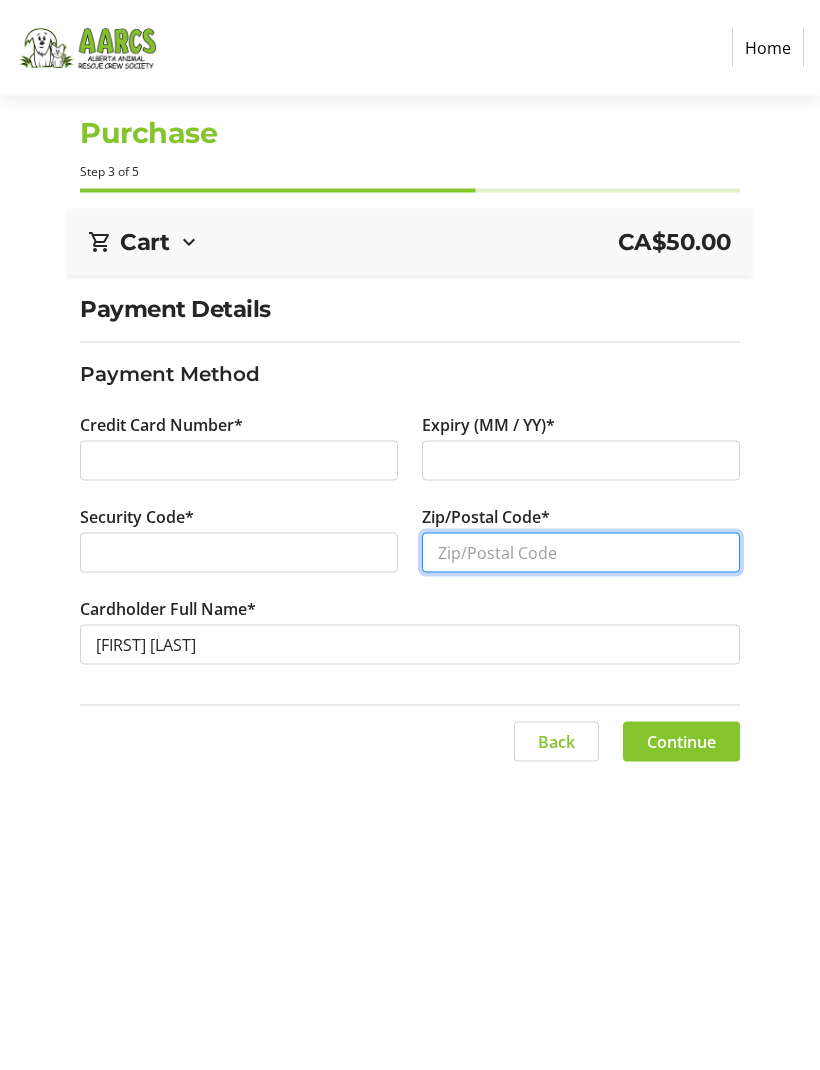 click on "Zip/Postal Code*" at bounding box center (581, 553) 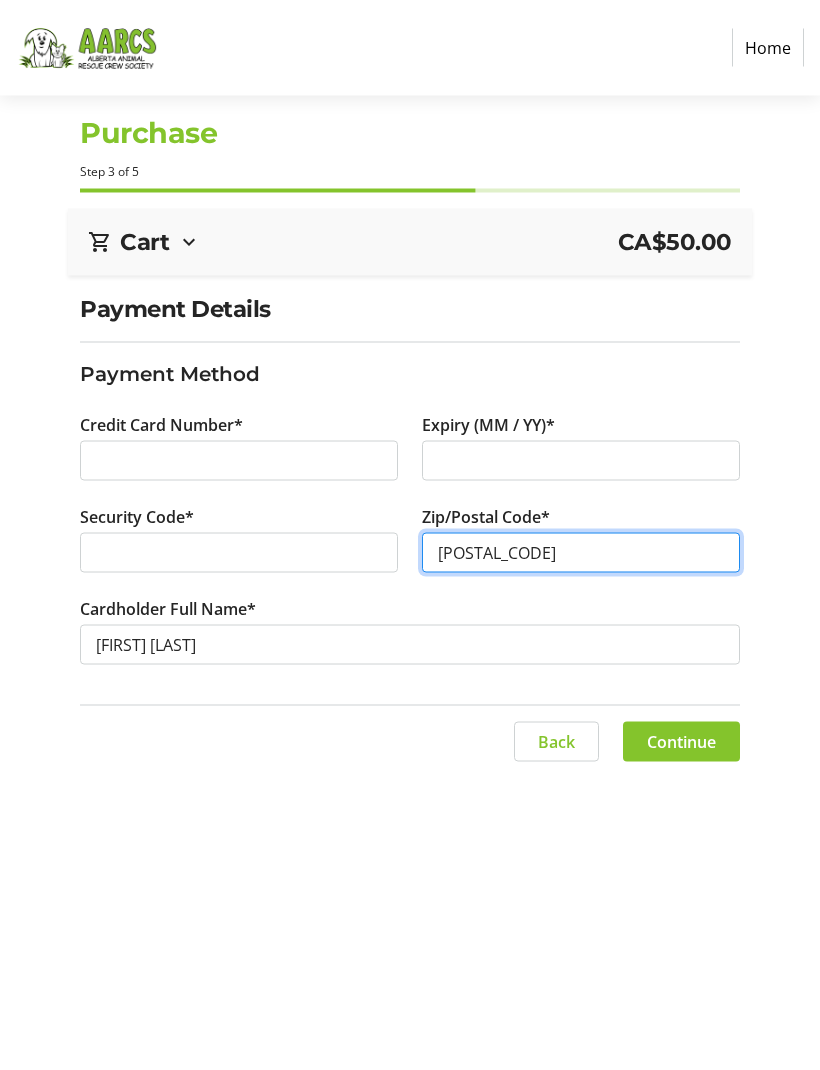 type on "[POSTAL_CODE]" 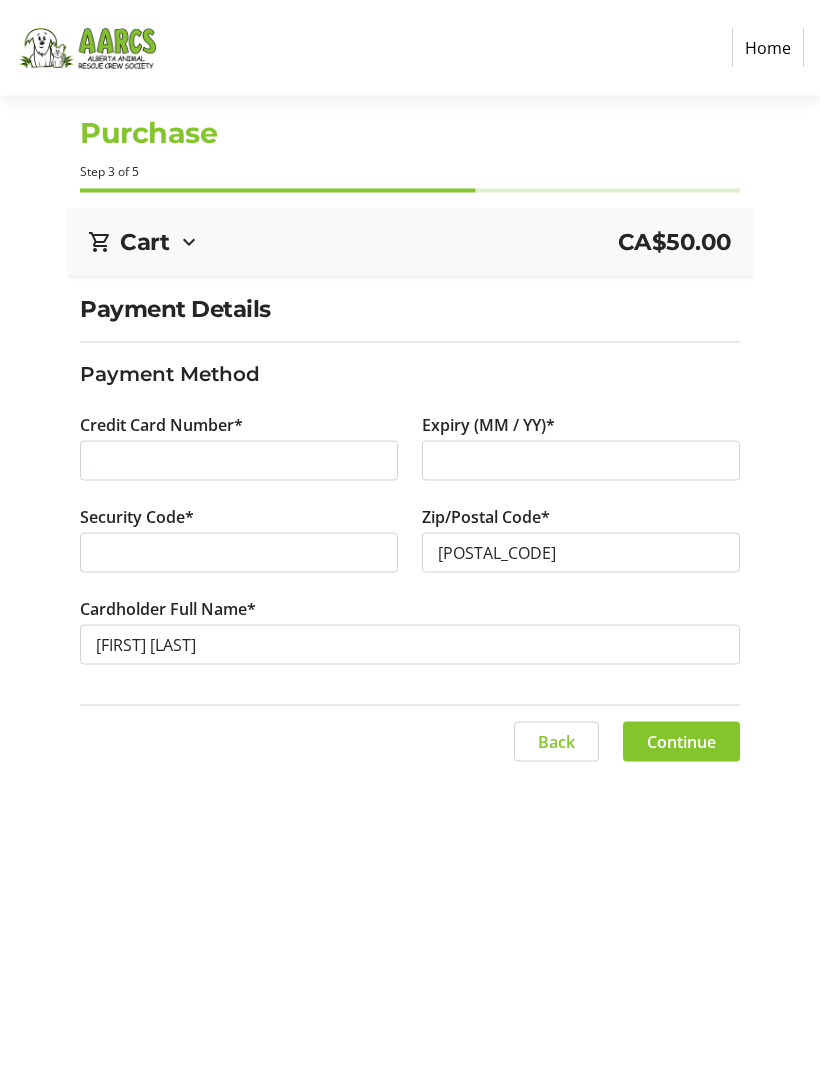 click on "Continue" 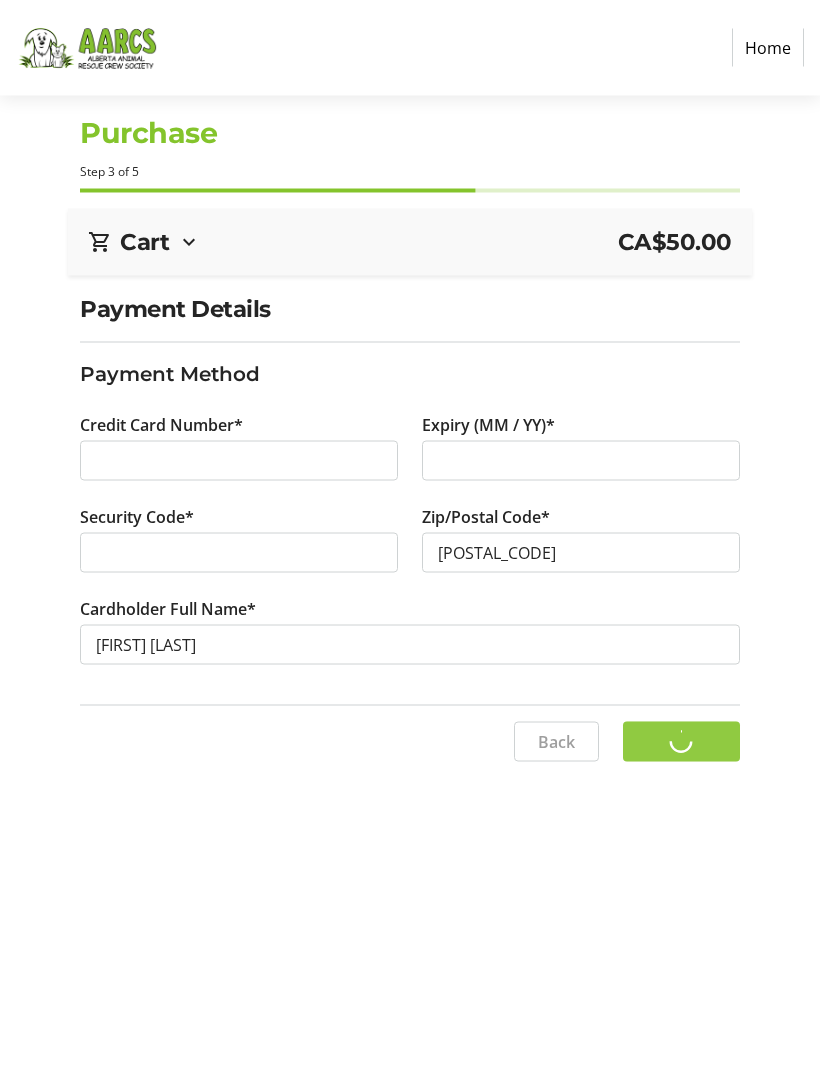 scroll, scrollTop: 66, scrollLeft: 0, axis: vertical 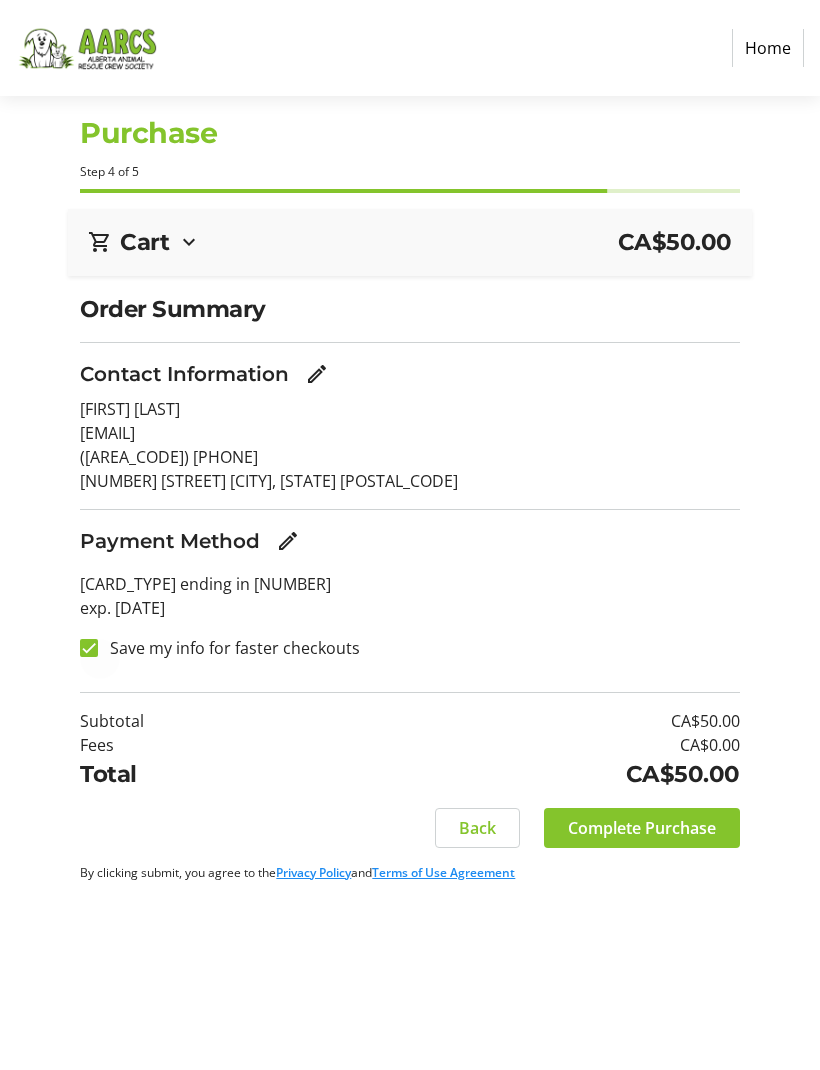 click at bounding box center [89, 648] 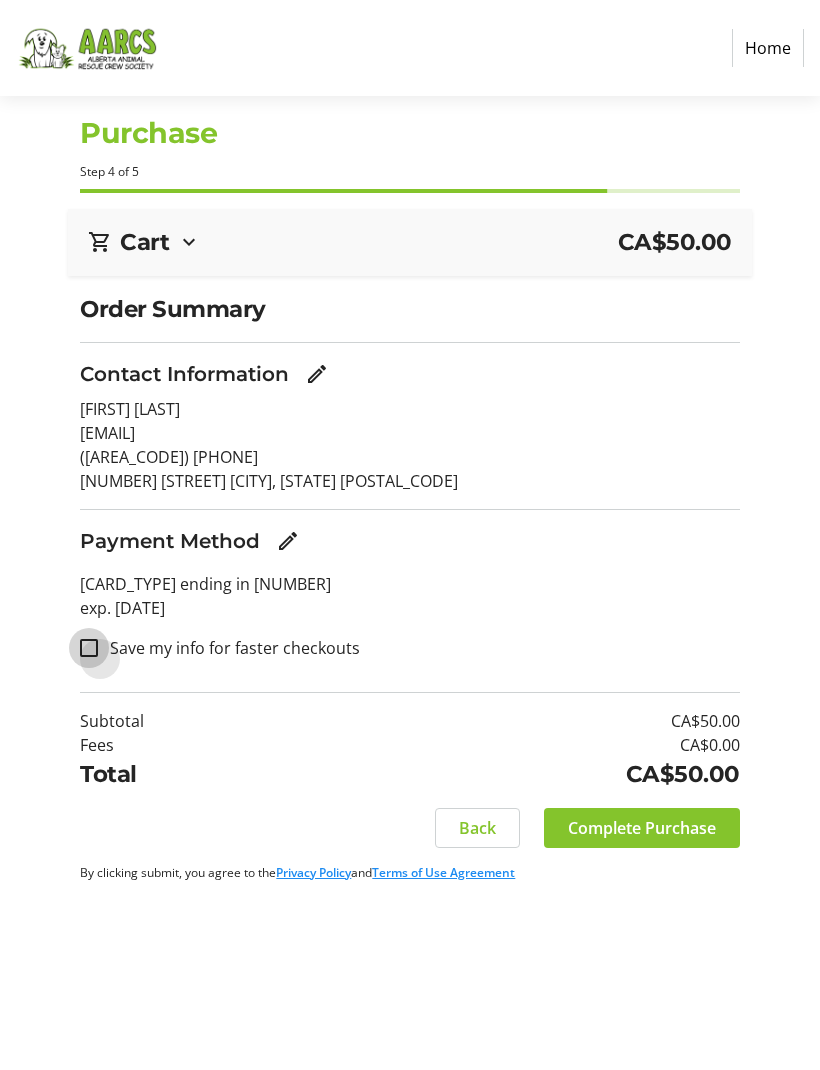 checkbox on "false" 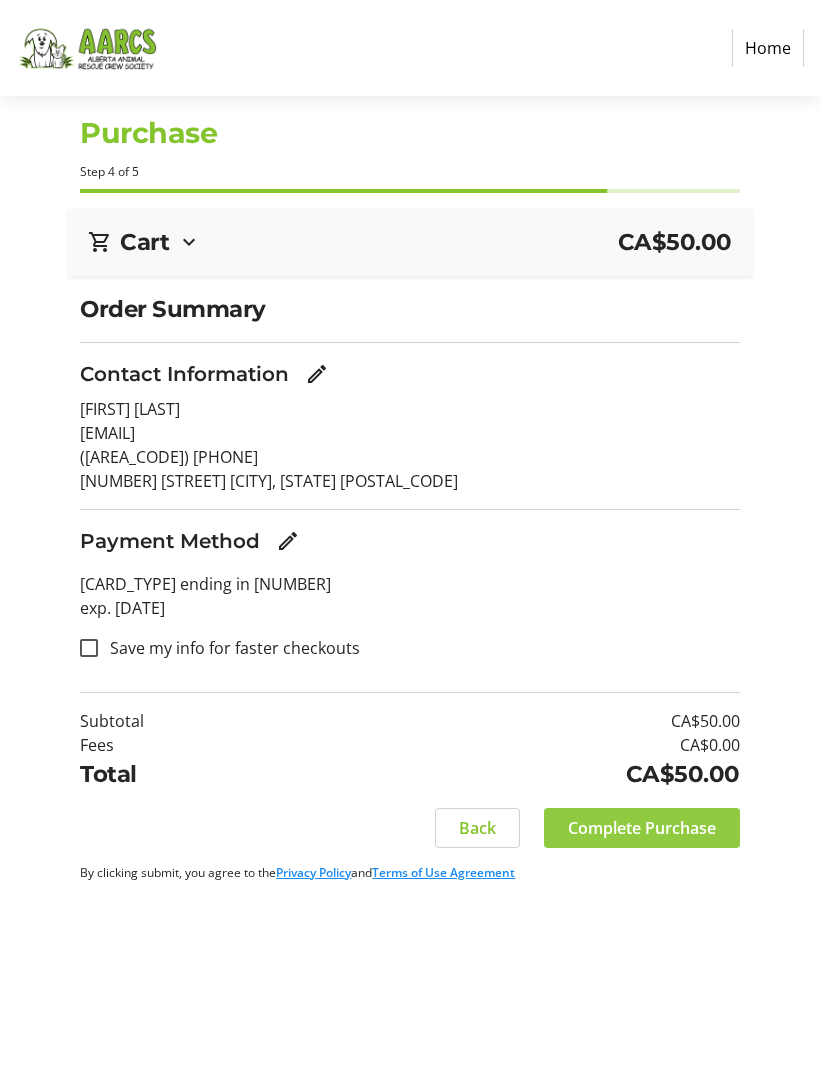 click on "Complete Purchase" 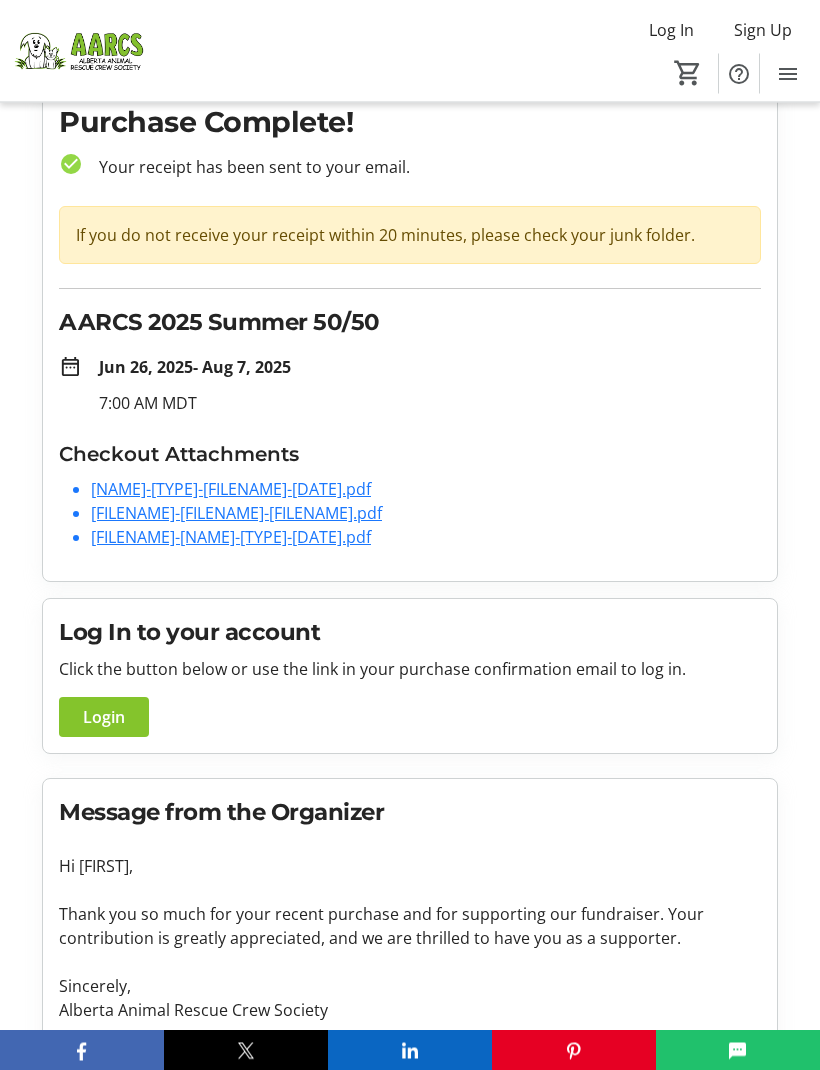 scroll, scrollTop: 50, scrollLeft: 0, axis: vertical 